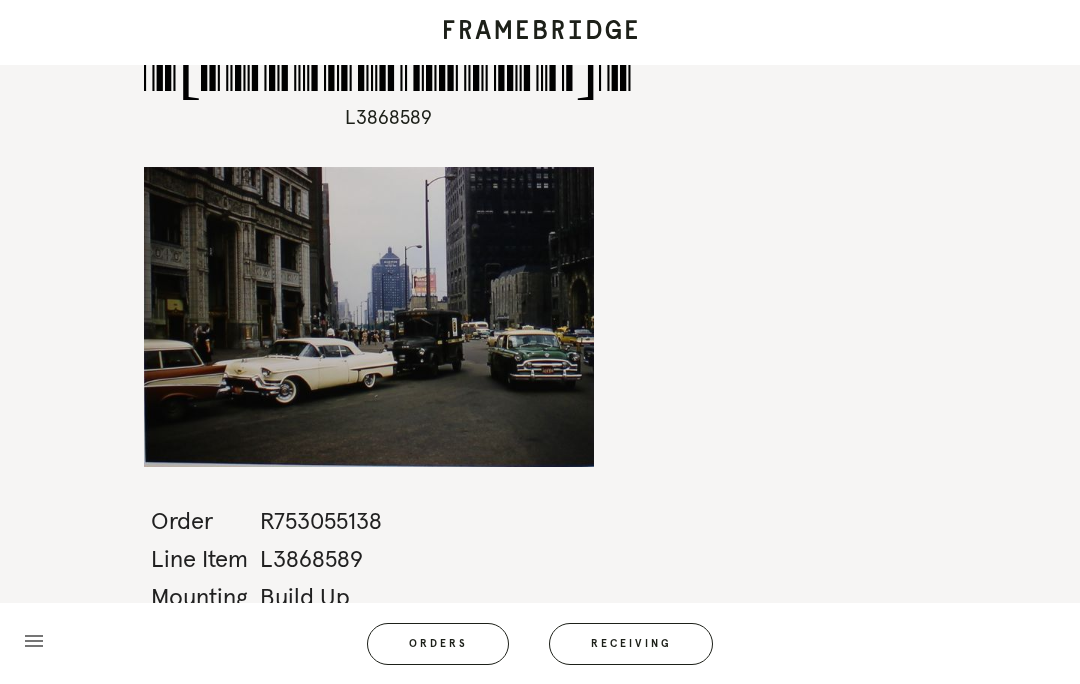 scroll, scrollTop: 0, scrollLeft: 0, axis: both 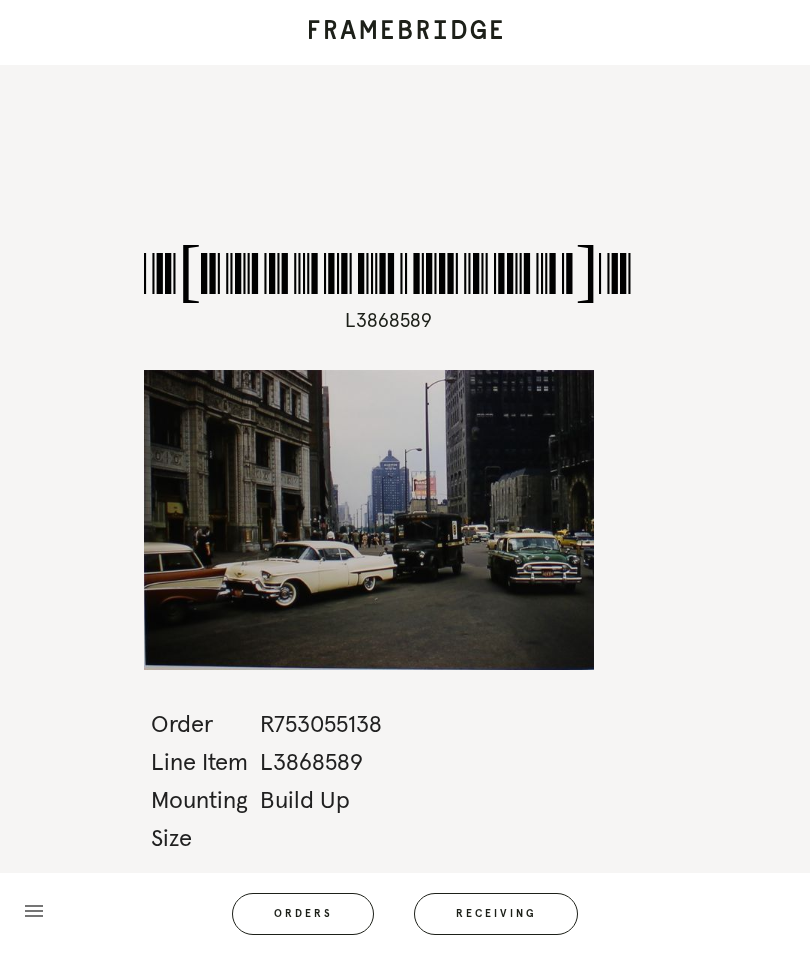 click on "Orders" at bounding box center (303, 914) 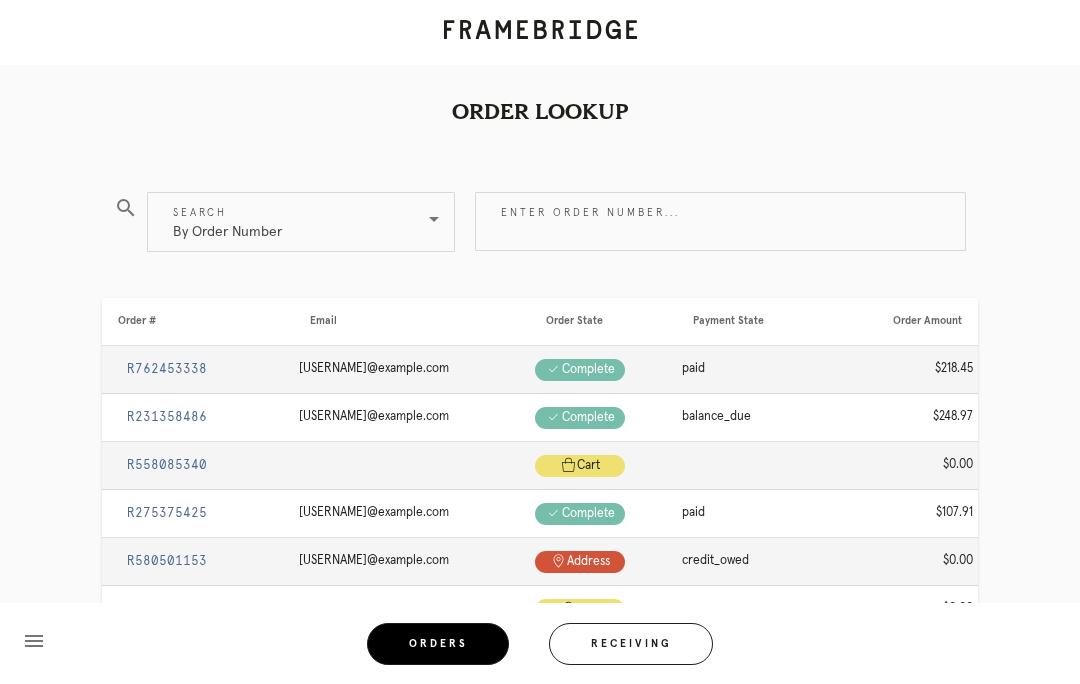 click on "Receiving" at bounding box center [631, 644] 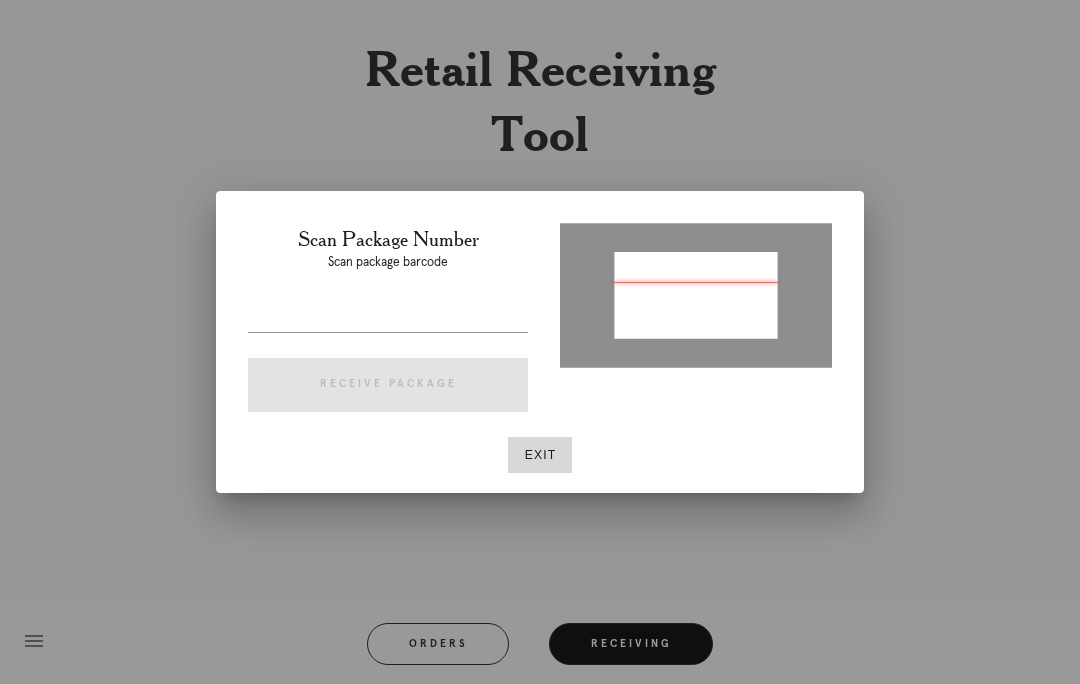 type on "P356967424655386" 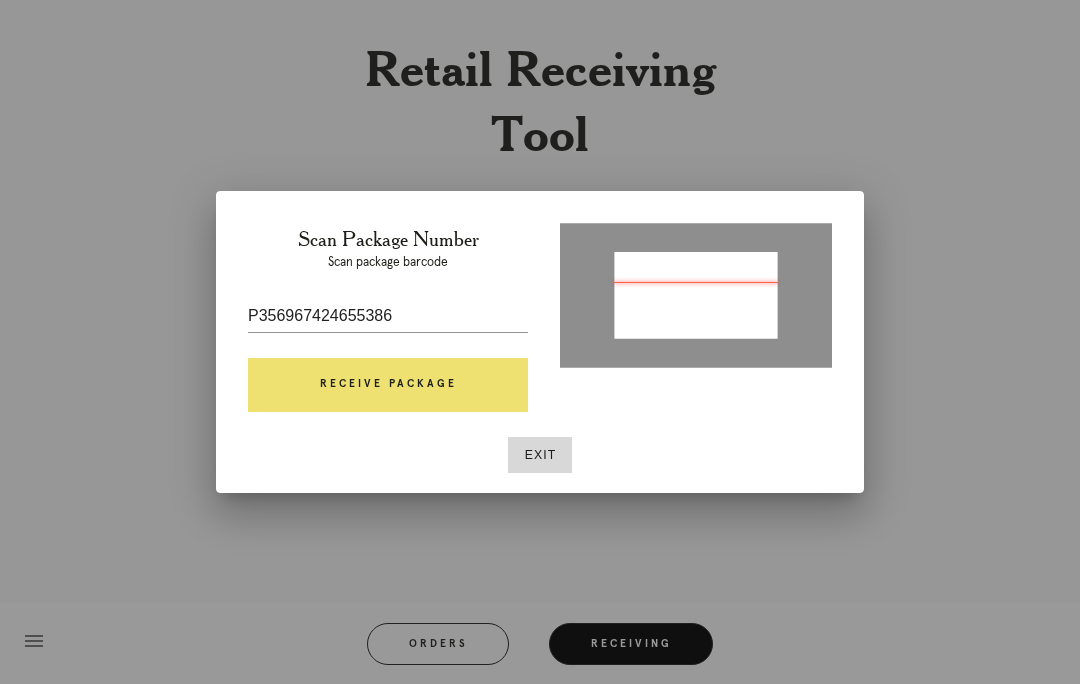 click on "Receive Package" at bounding box center (388, 385) 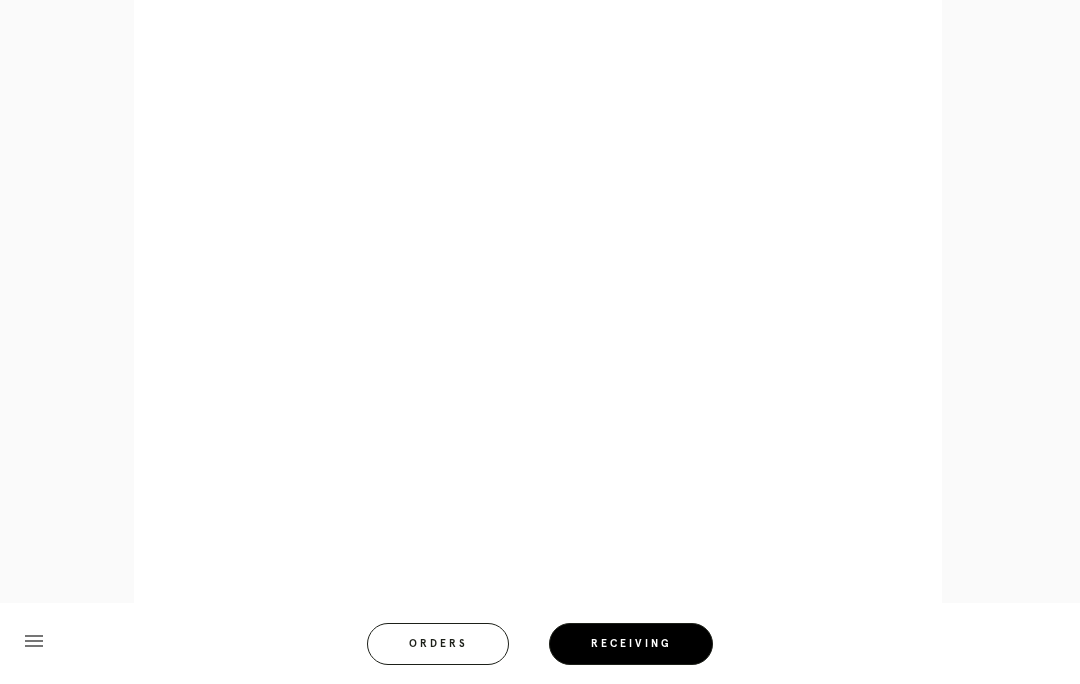 scroll, scrollTop: 872, scrollLeft: 0, axis: vertical 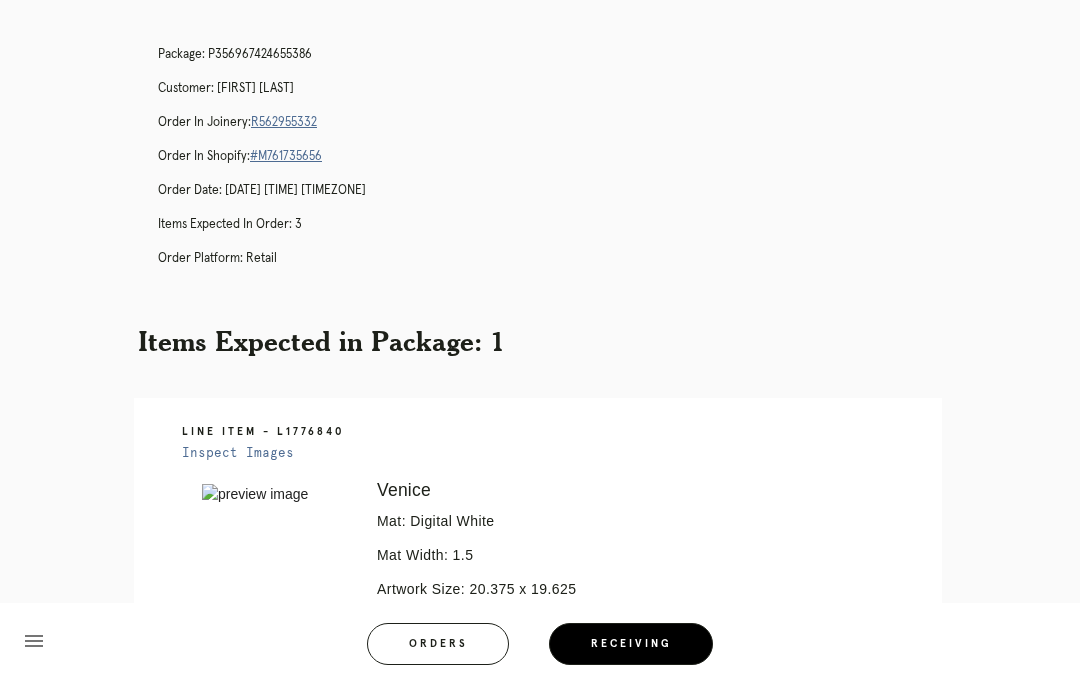 click on "Orders" at bounding box center (438, 644) 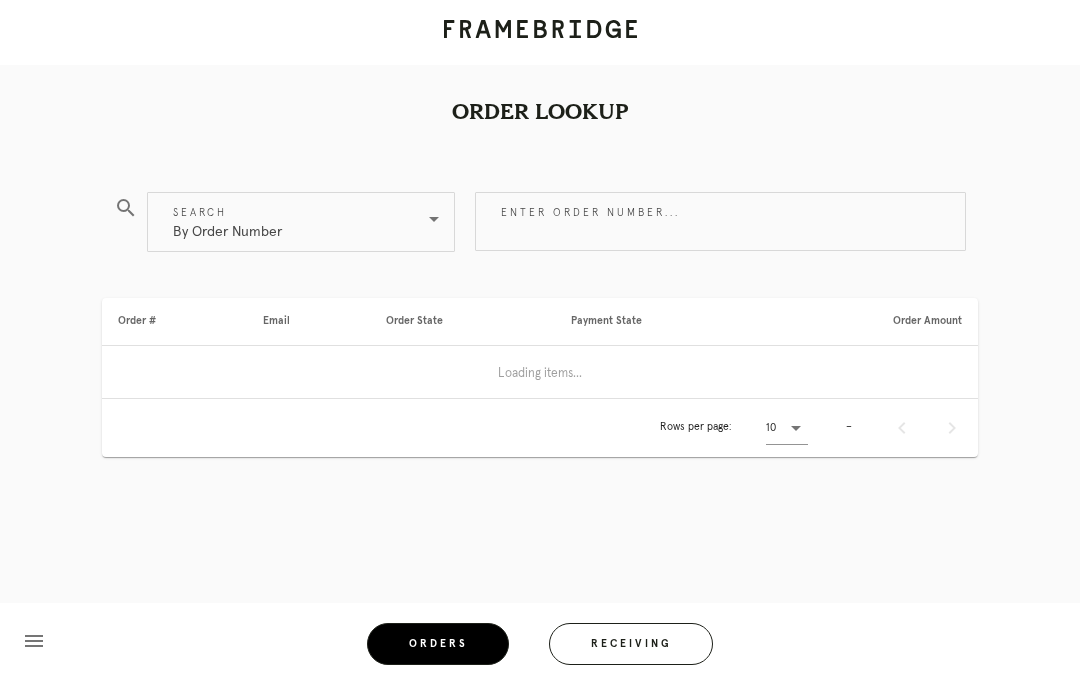 click on "Receiving" at bounding box center (631, 644) 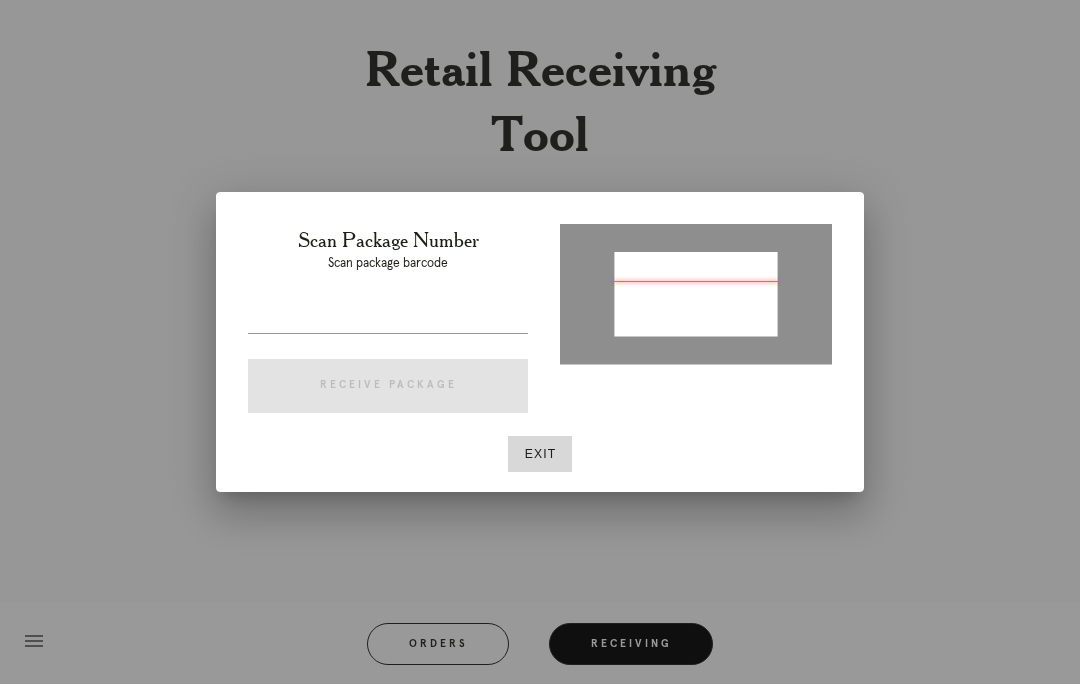 type on "P343054722789021" 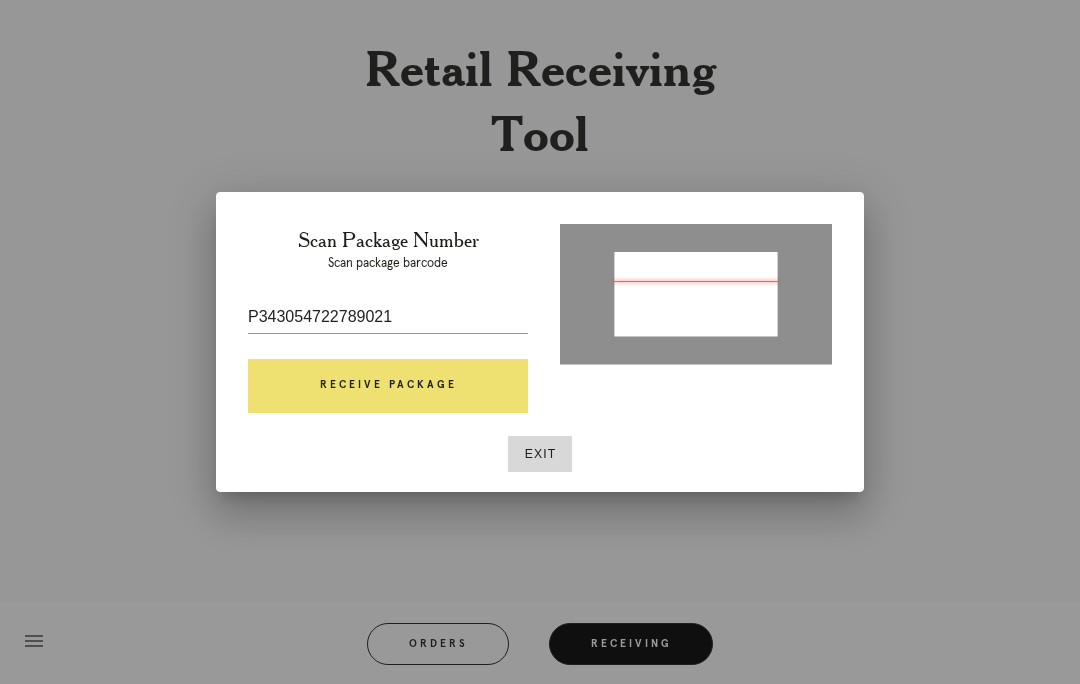 click on "Receive Package" at bounding box center [388, 386] 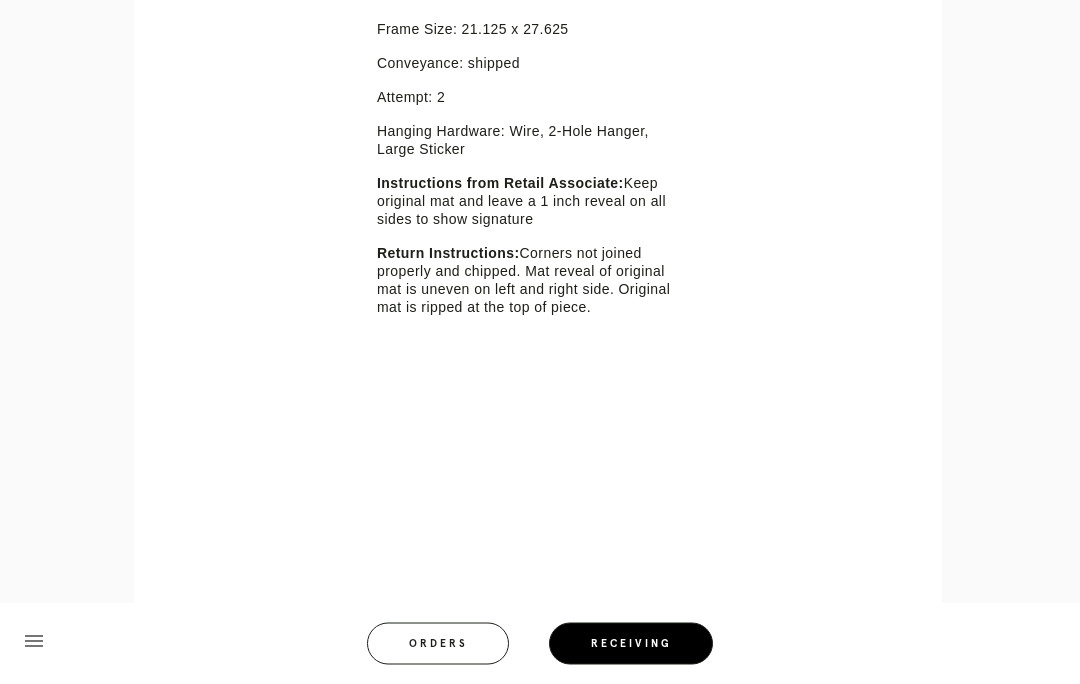 scroll, scrollTop: 695, scrollLeft: 0, axis: vertical 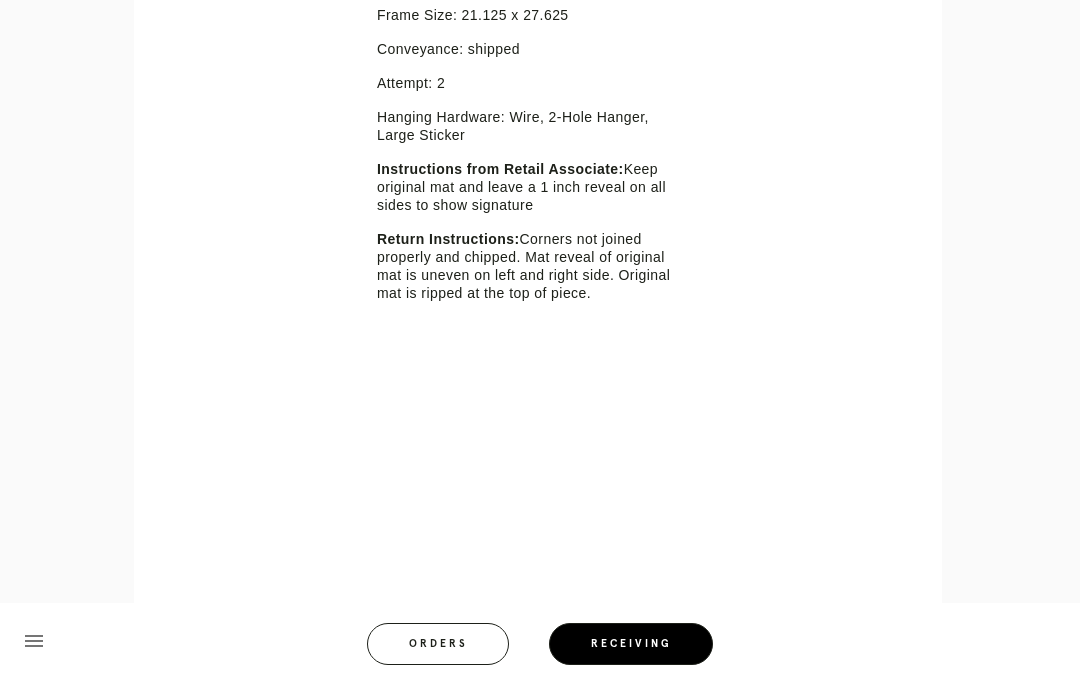 click on "Error retreiving frame spec #9746366
[PRODUCT_NAME]
Mat: Fabric White
Mat Width: 2.5
Artwork Size:
15.0
x
21.5
Frame Size:
21.125
x
27.625
Conveyance: shipped
Attempt: 2
Hanging Hardware: Wire, 2-Hole Hanger, Large Sticker
Instructions from Retail Associate:
Keep original mat and leave a 1 inch reveal on all sides to show signature
Return Instructions:
Corners not joined properly and chipped. Mat reveal of original mat is uneven on left and right side. Original mat is ripped at the top of piece." at bounding box center [556, 489] 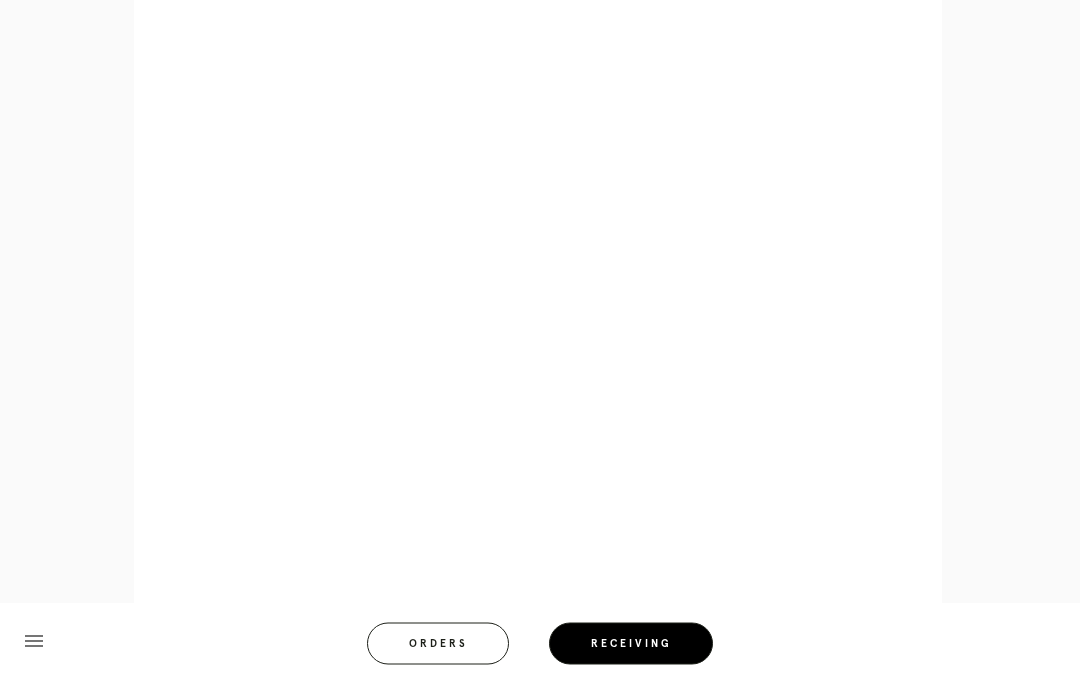 scroll, scrollTop: 1035, scrollLeft: 0, axis: vertical 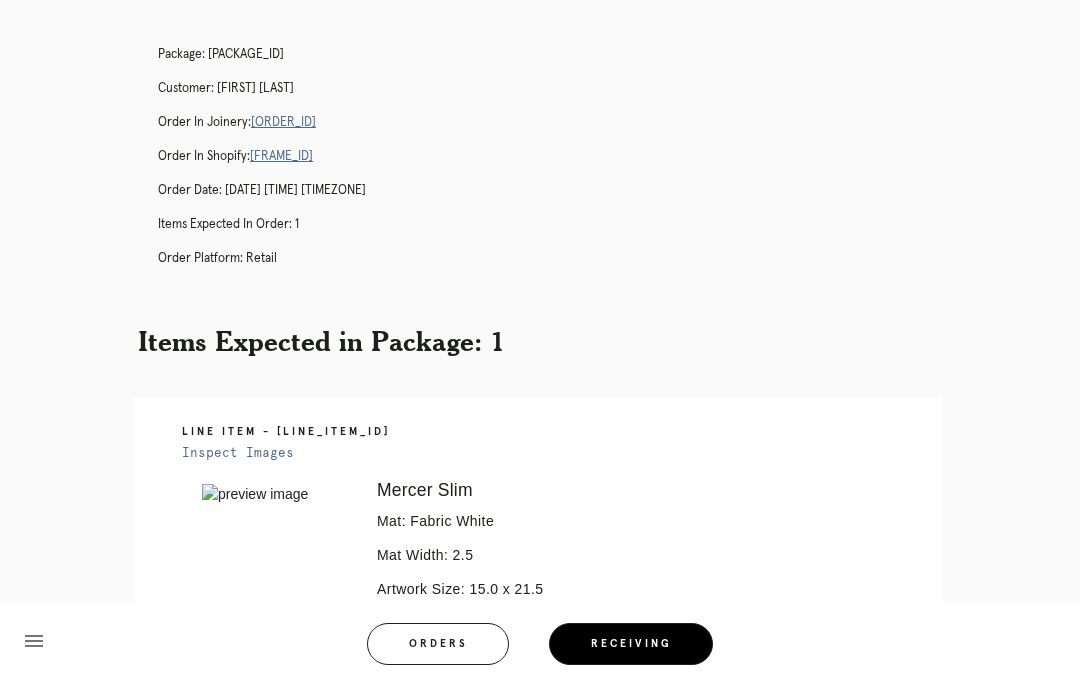 click on "Receiving" at bounding box center (631, 644) 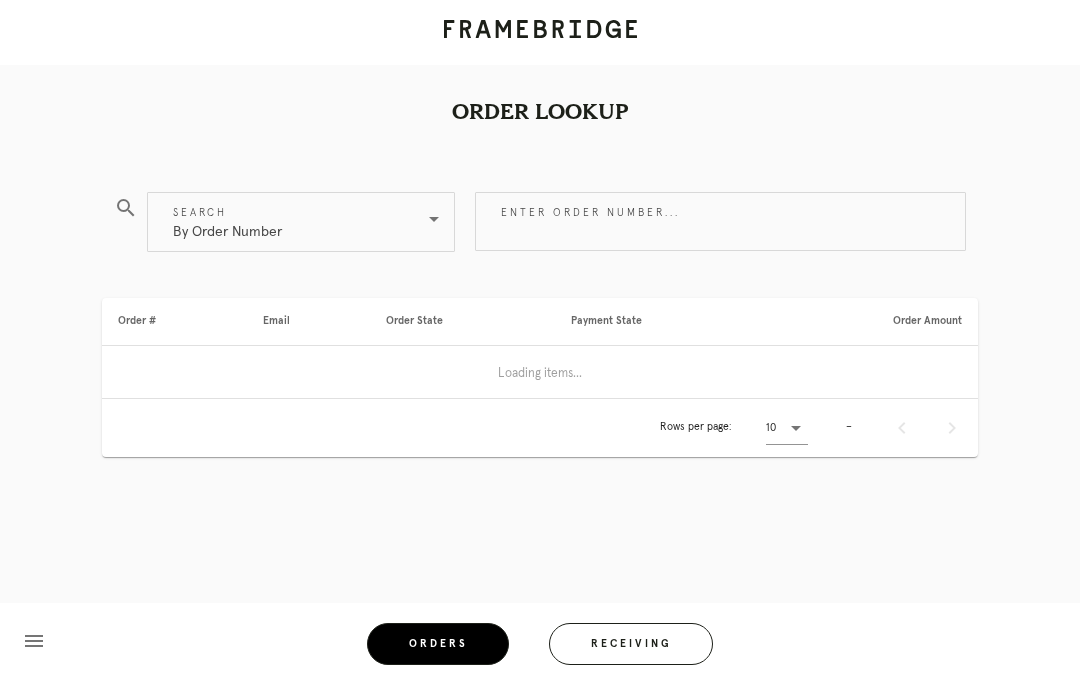click on "Receiving" at bounding box center (631, 644) 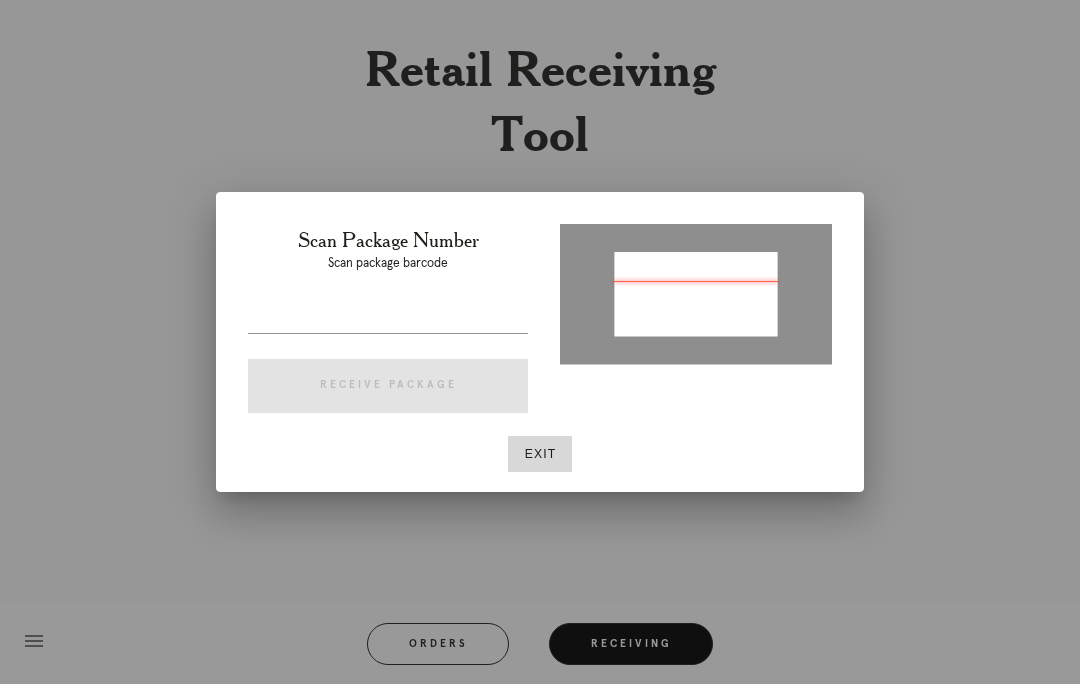 type on "P995653764189173" 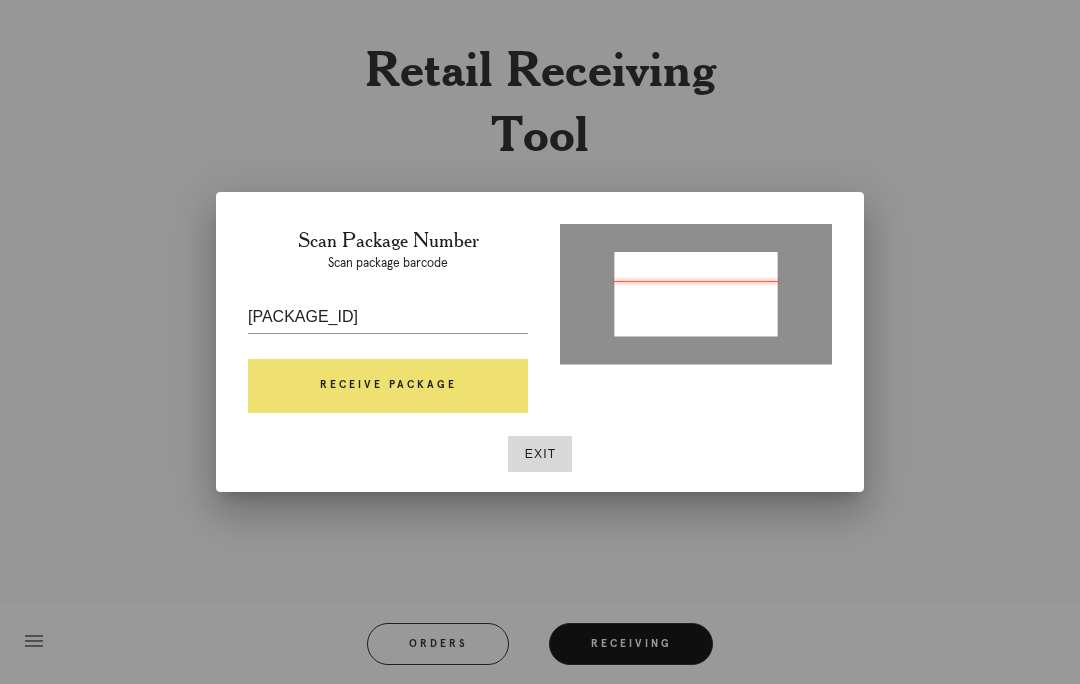 click on "Receive Package" at bounding box center (388, 386) 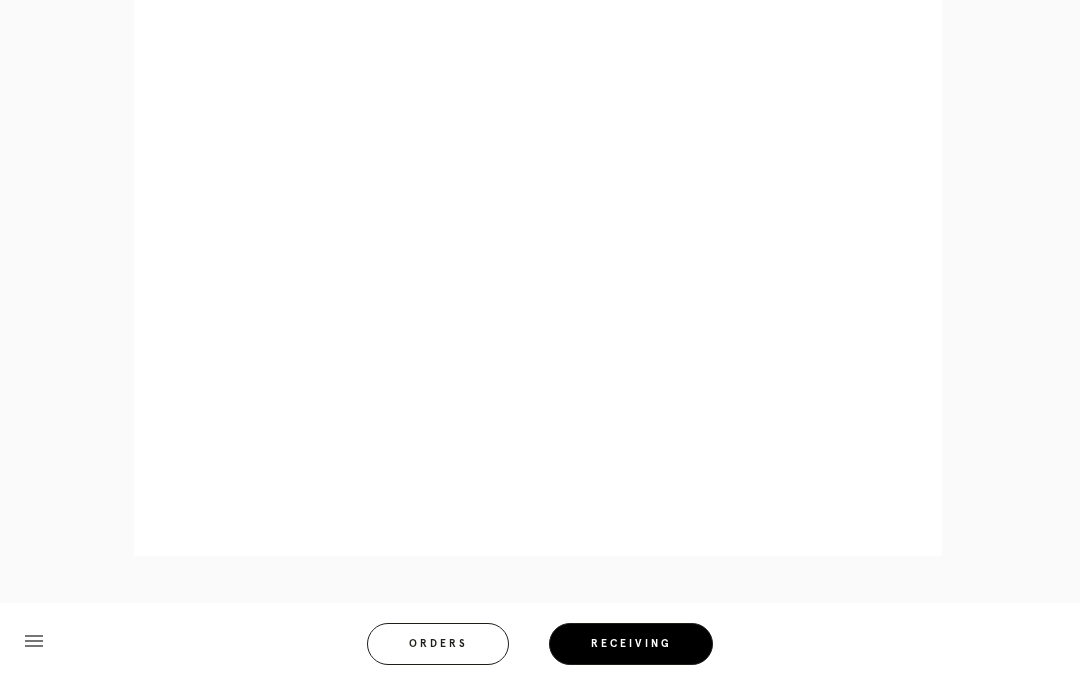 scroll, scrollTop: 1191, scrollLeft: 0, axis: vertical 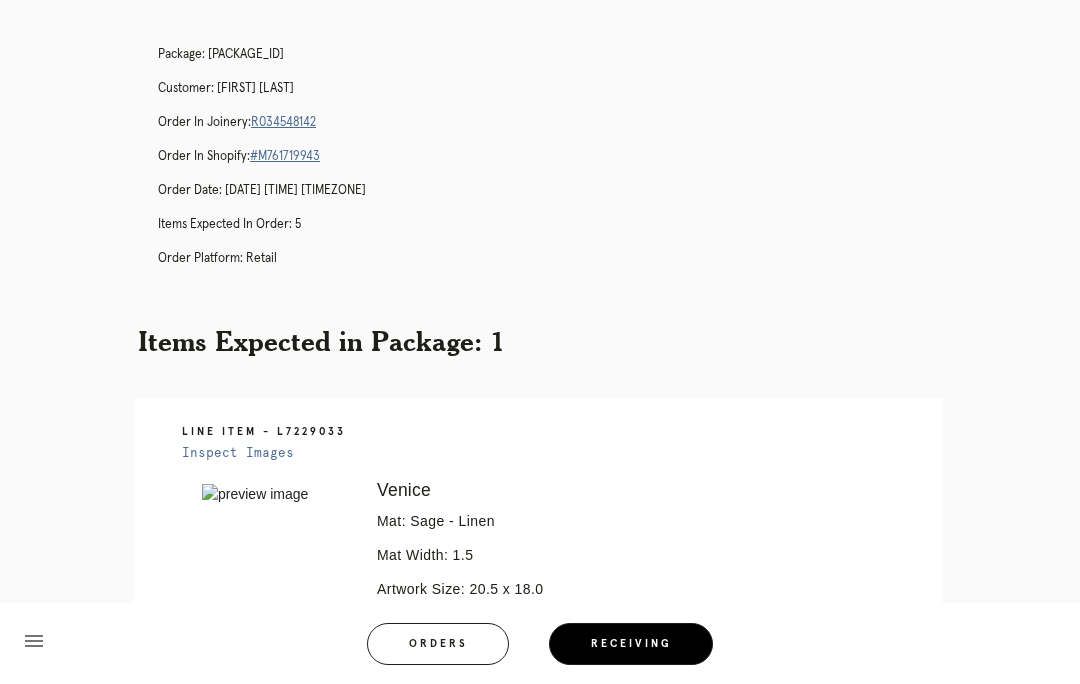 click on "Orders" at bounding box center (438, 644) 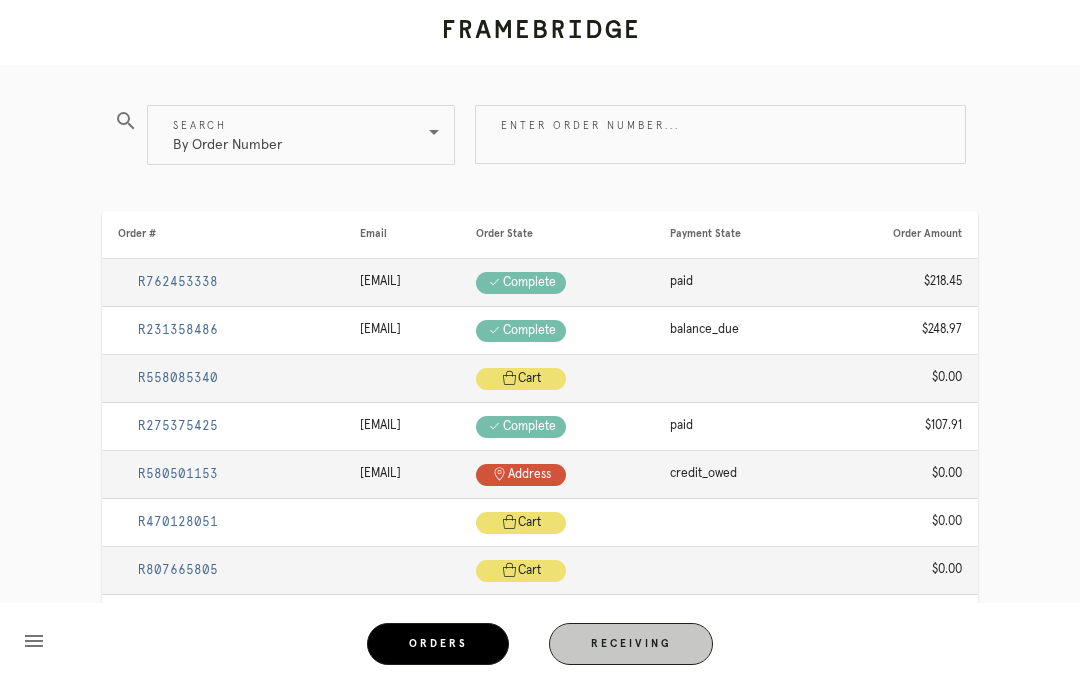 click on "Receiving" at bounding box center (631, 644) 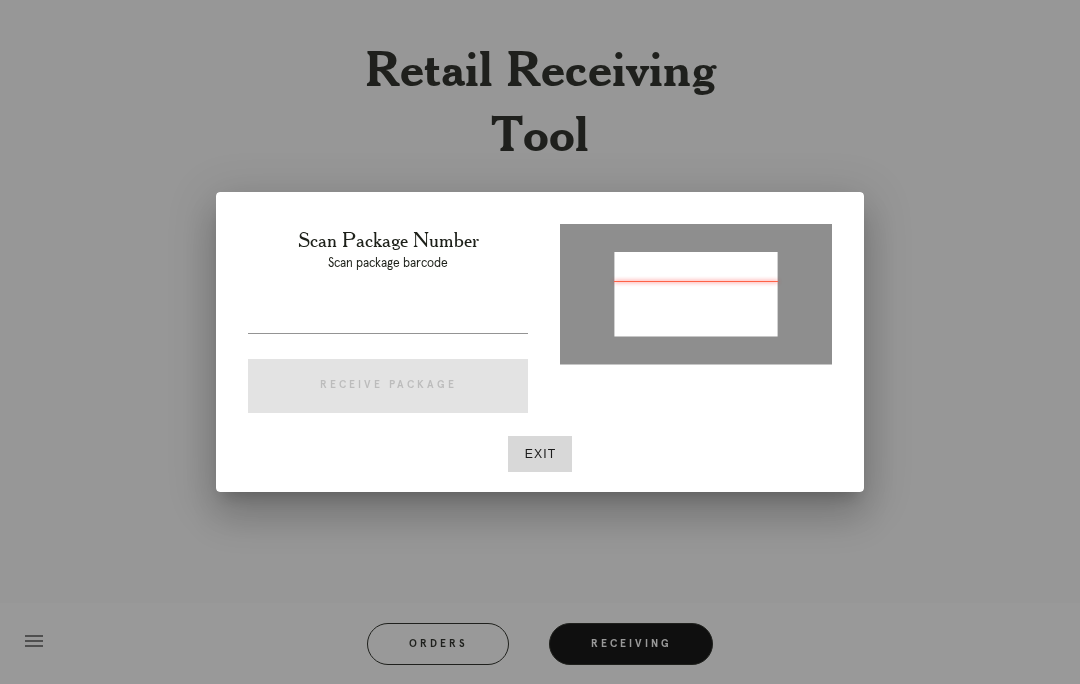 type on "P440875316286888" 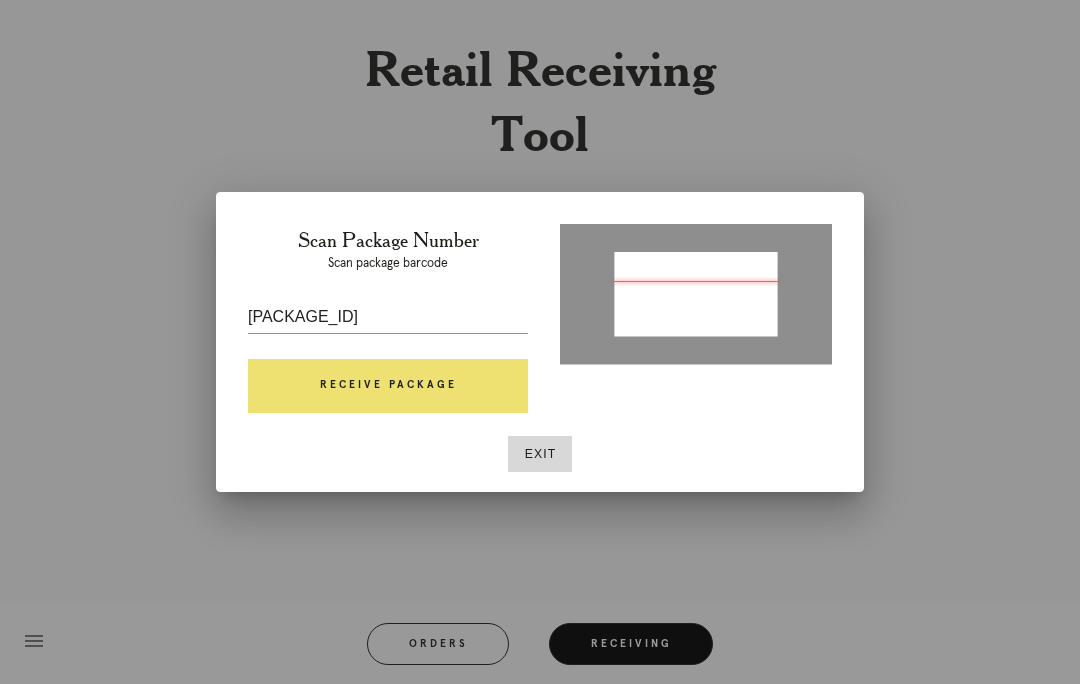 click on "Receive Package" at bounding box center [388, 386] 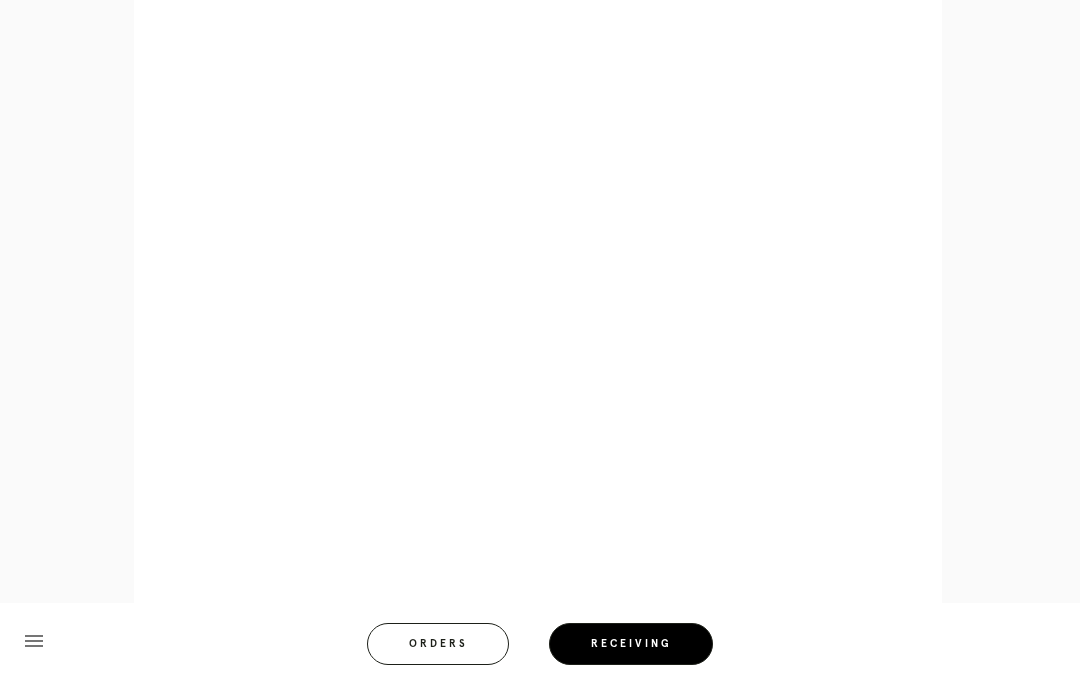 scroll, scrollTop: 858, scrollLeft: 0, axis: vertical 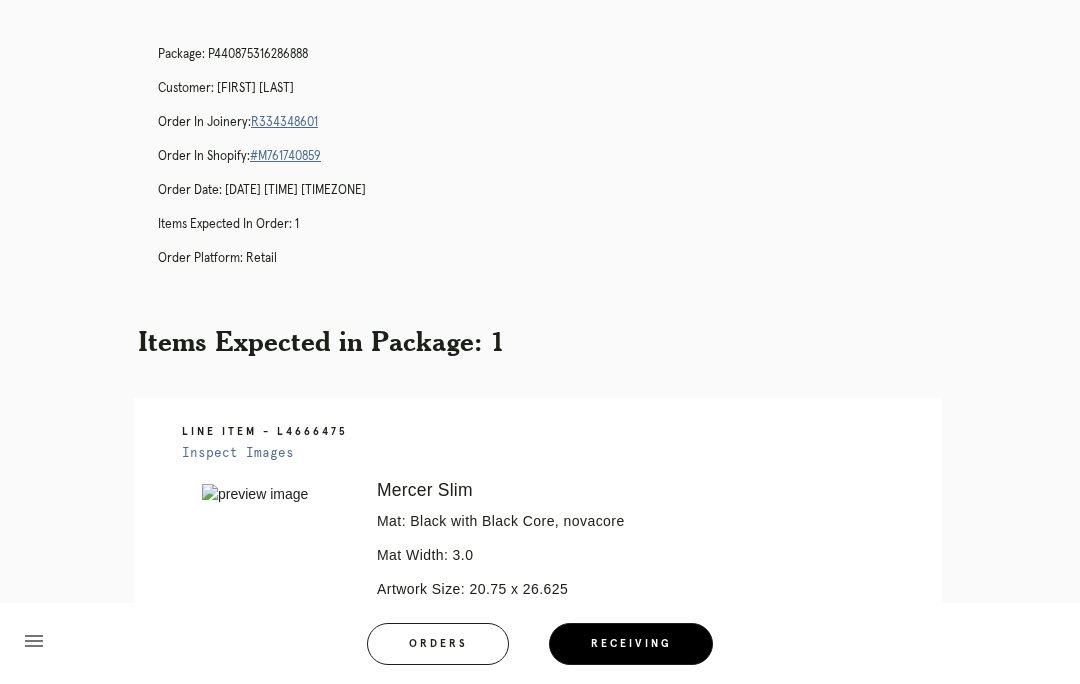 click on "Orders" at bounding box center [438, 644] 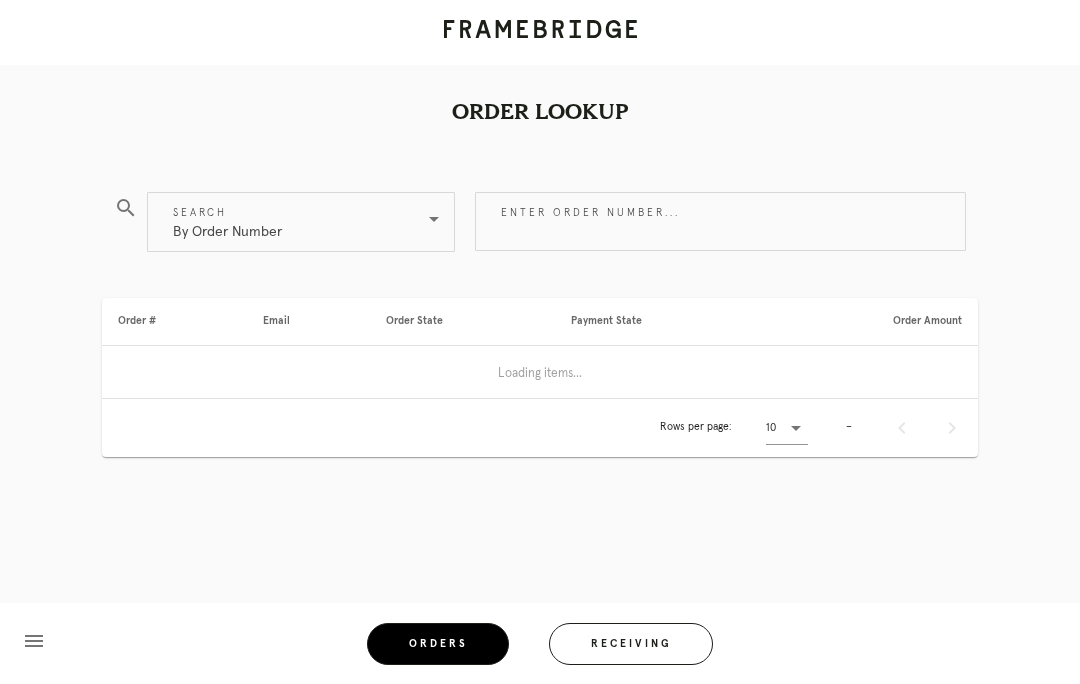 click on "Receiving" at bounding box center [631, 644] 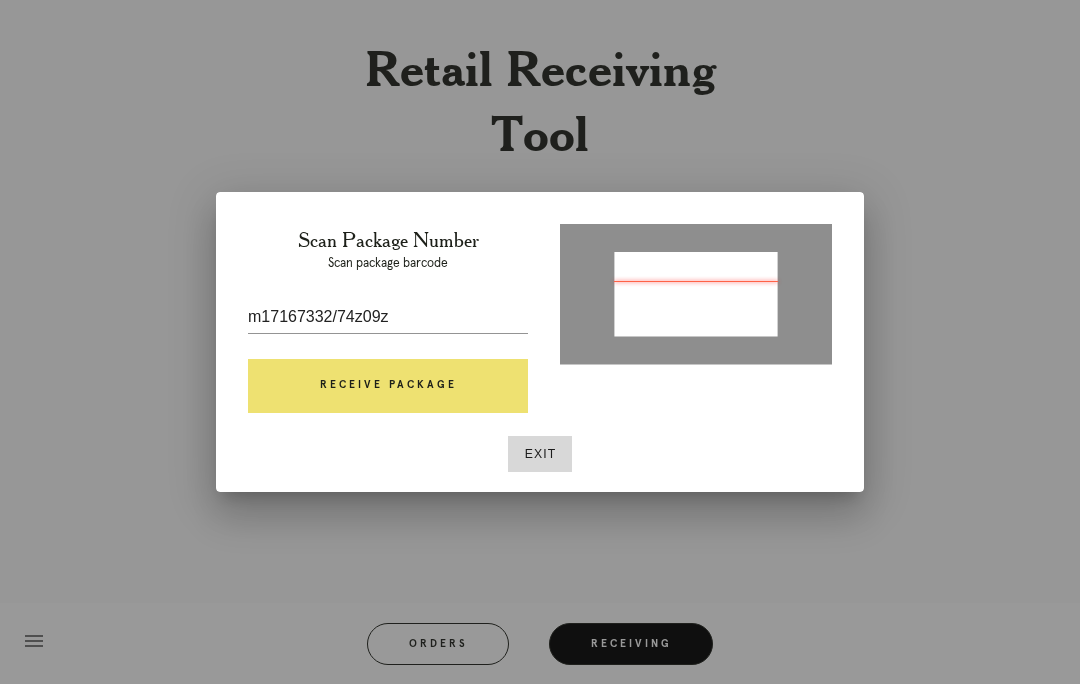 type on "P171673350746090" 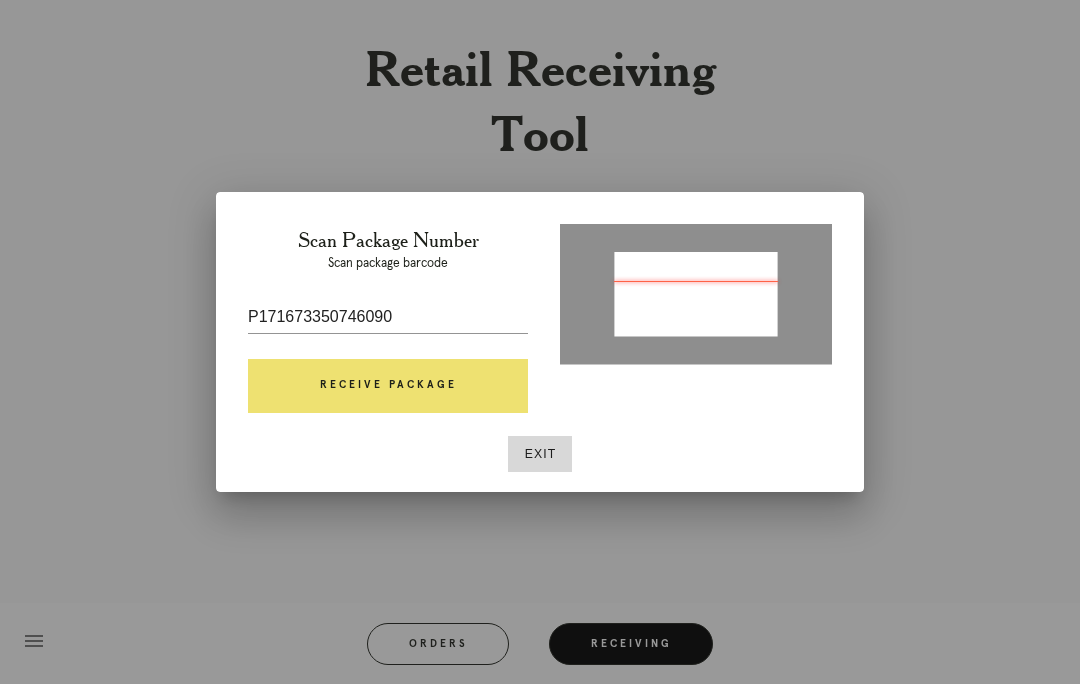 click on "Receive Package" at bounding box center (388, 386) 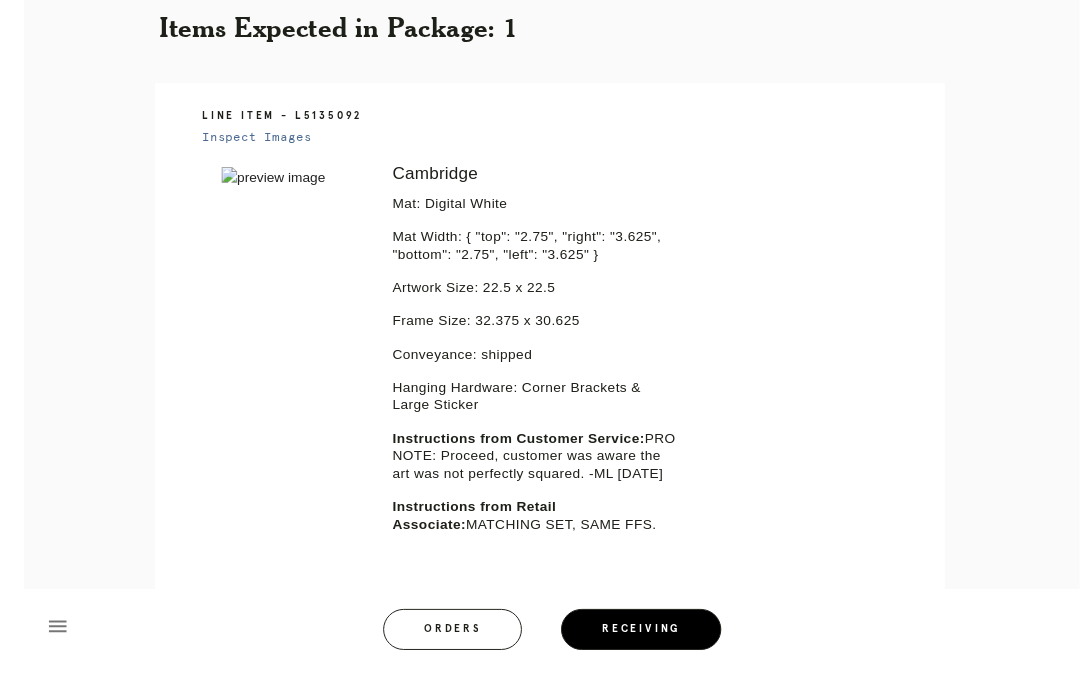 scroll, scrollTop: 403, scrollLeft: 0, axis: vertical 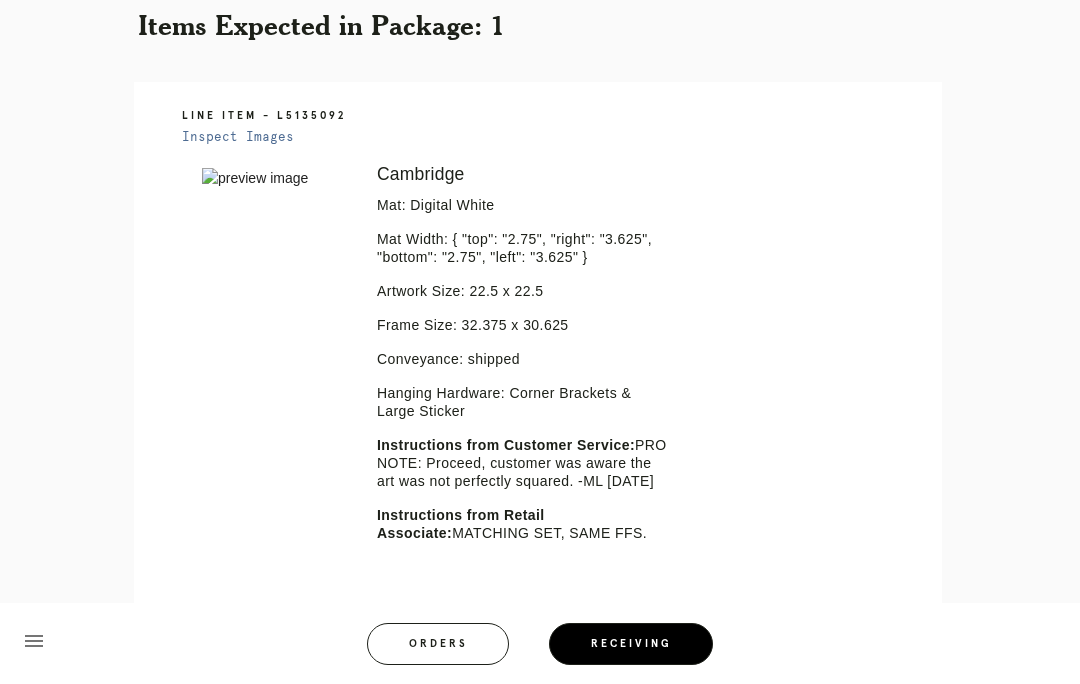 click at bounding box center [275, 178] 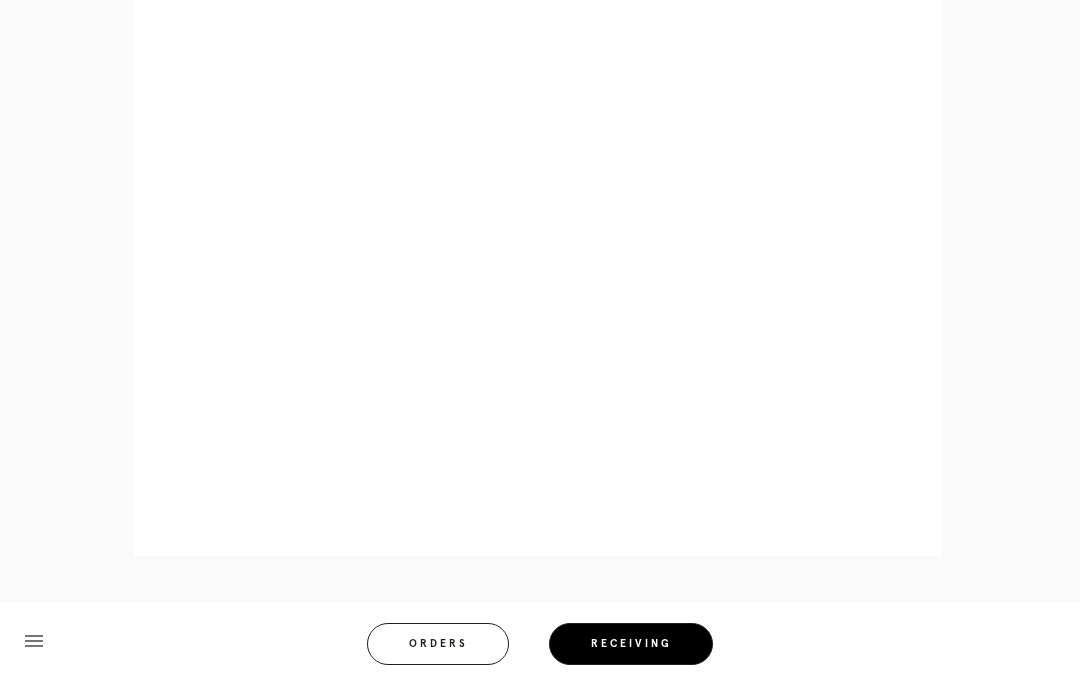 scroll, scrollTop: 998, scrollLeft: 0, axis: vertical 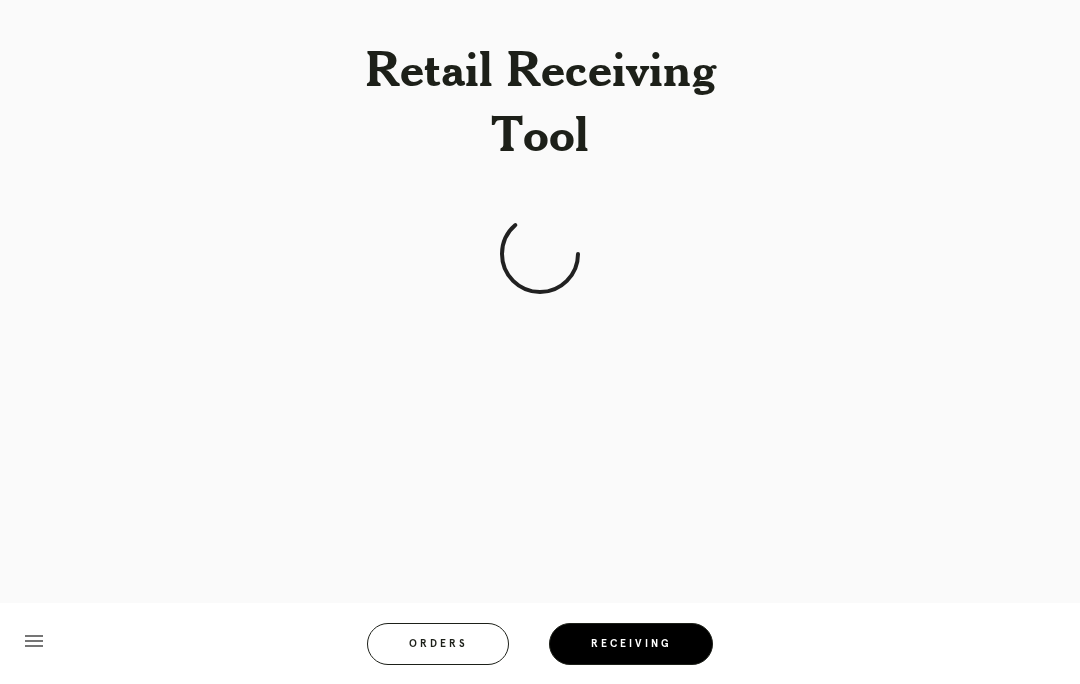 click on "Receiving" at bounding box center (631, 644) 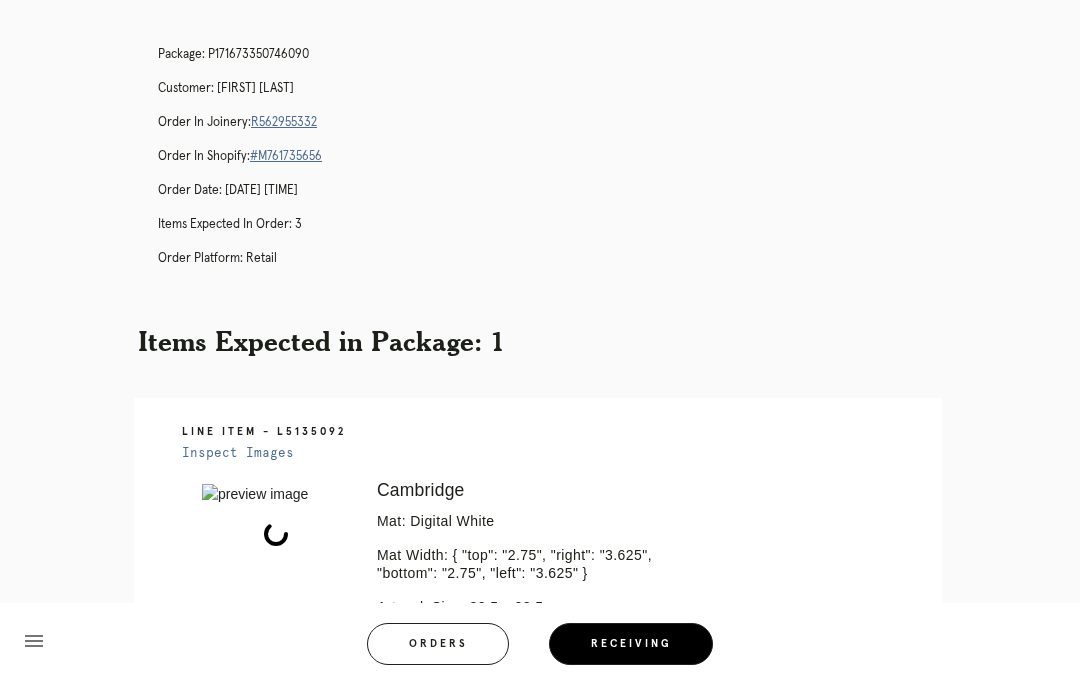 click on "Receiving" at bounding box center [631, 644] 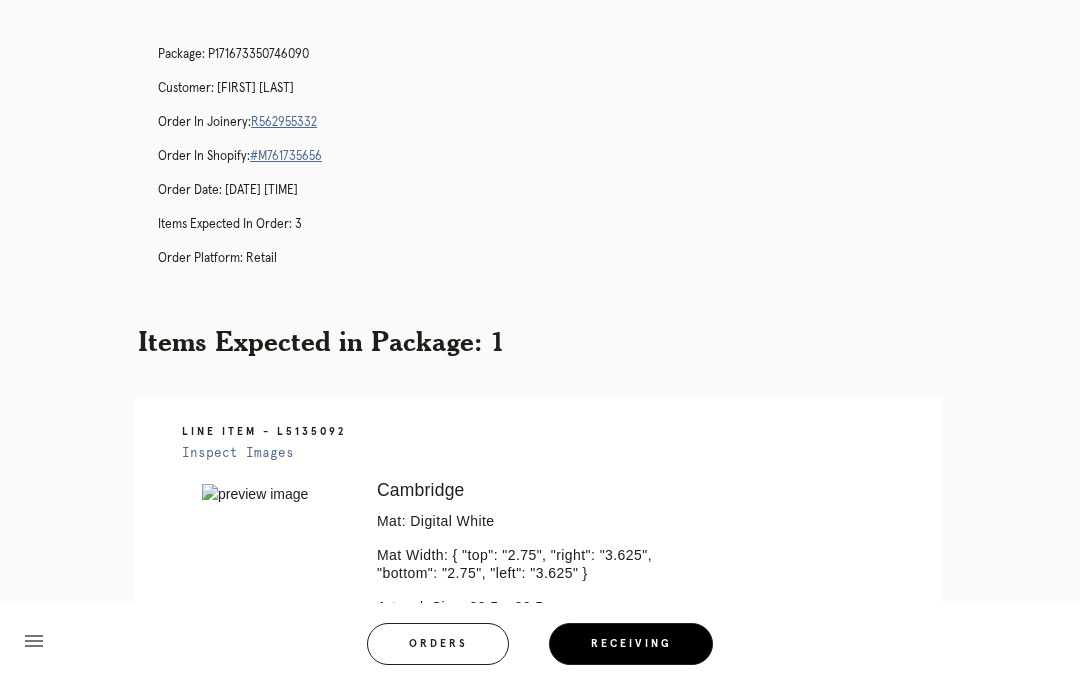click on "Receiving" at bounding box center (631, 644) 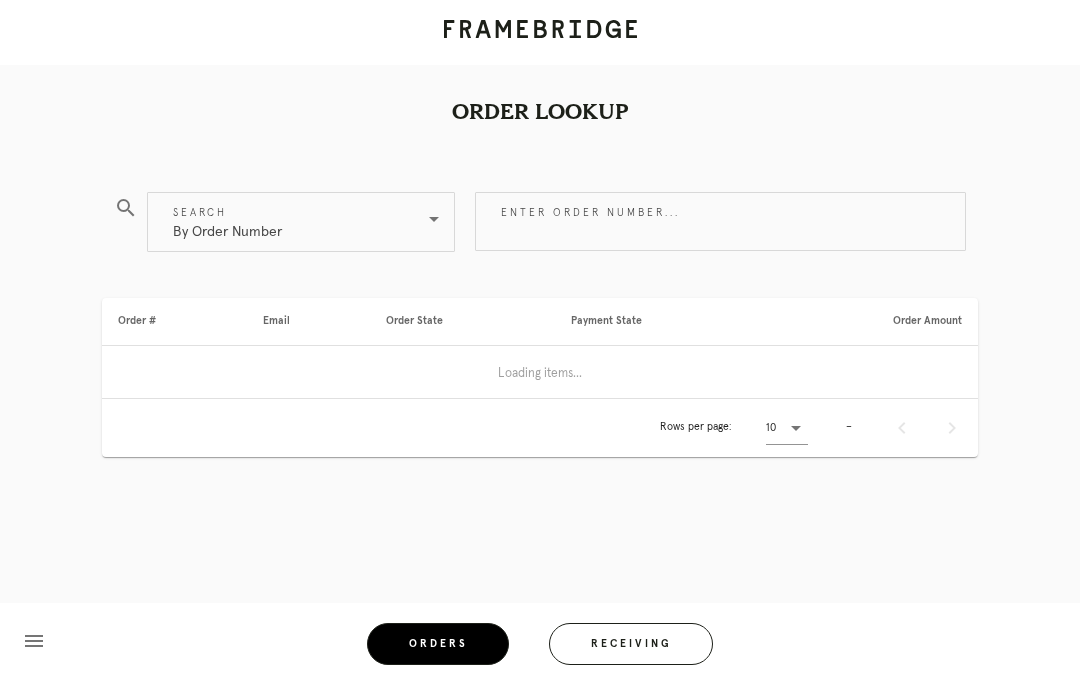 click on "Receiving" at bounding box center (631, 644) 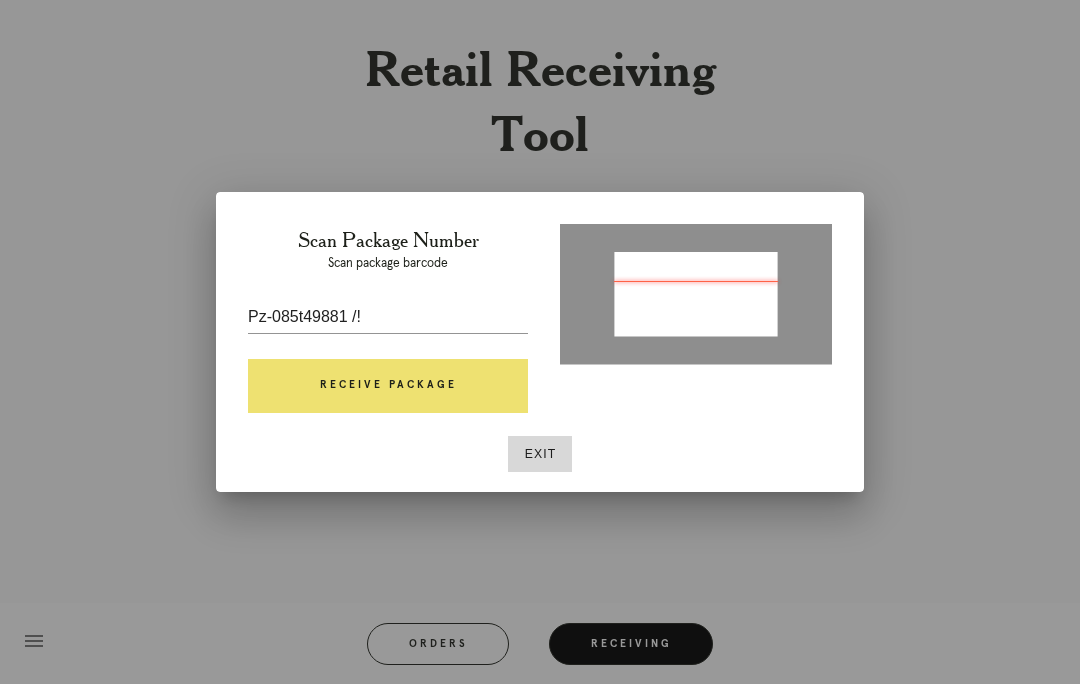 type on "P136850498814565" 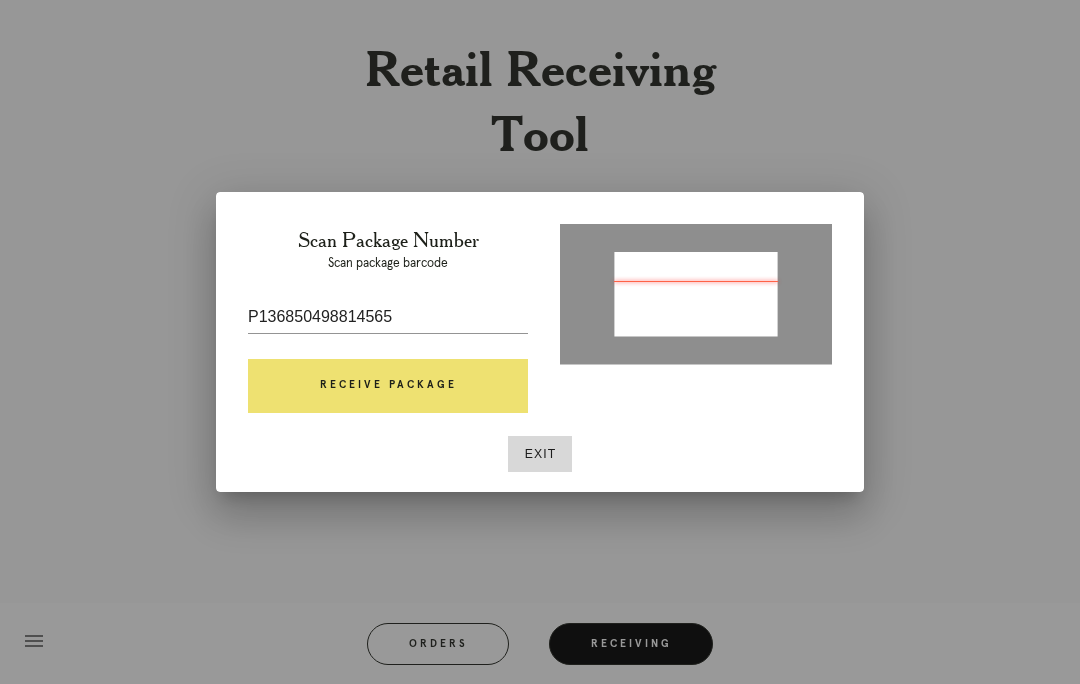 click on "Receive Package" at bounding box center (388, 386) 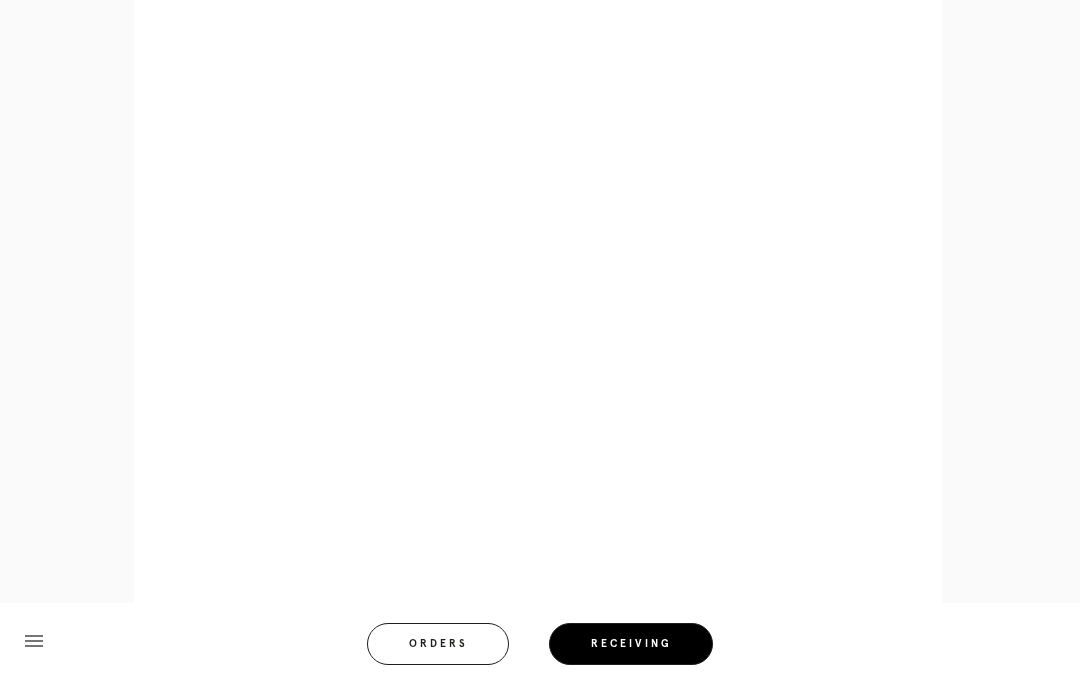 scroll, scrollTop: 980, scrollLeft: 0, axis: vertical 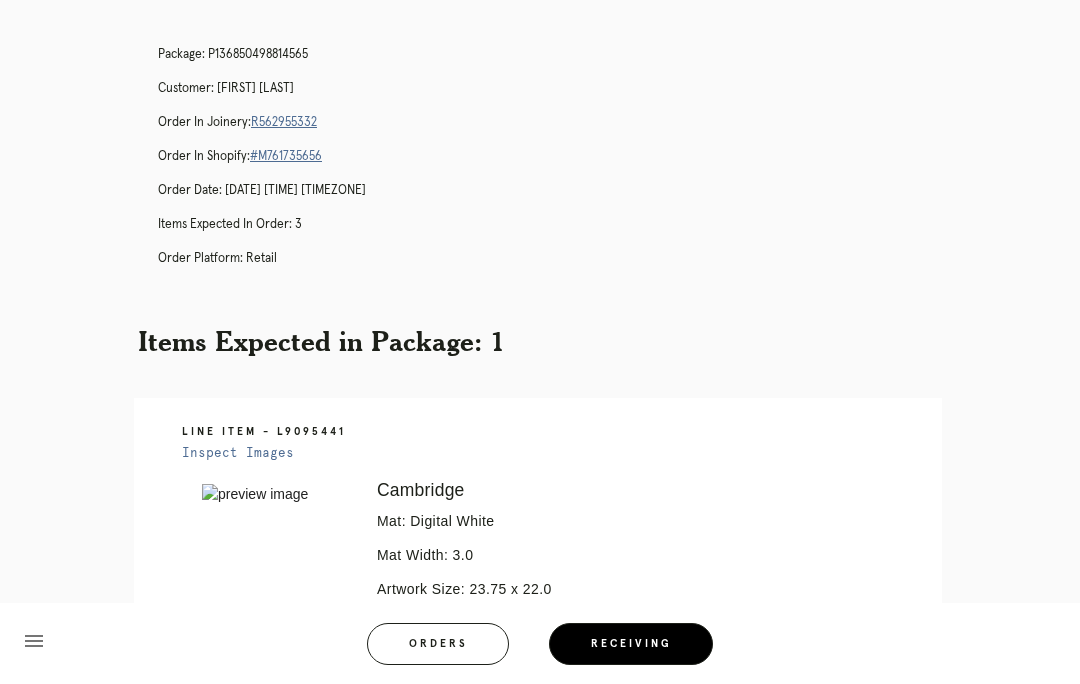 click on "Orders" at bounding box center [438, 644] 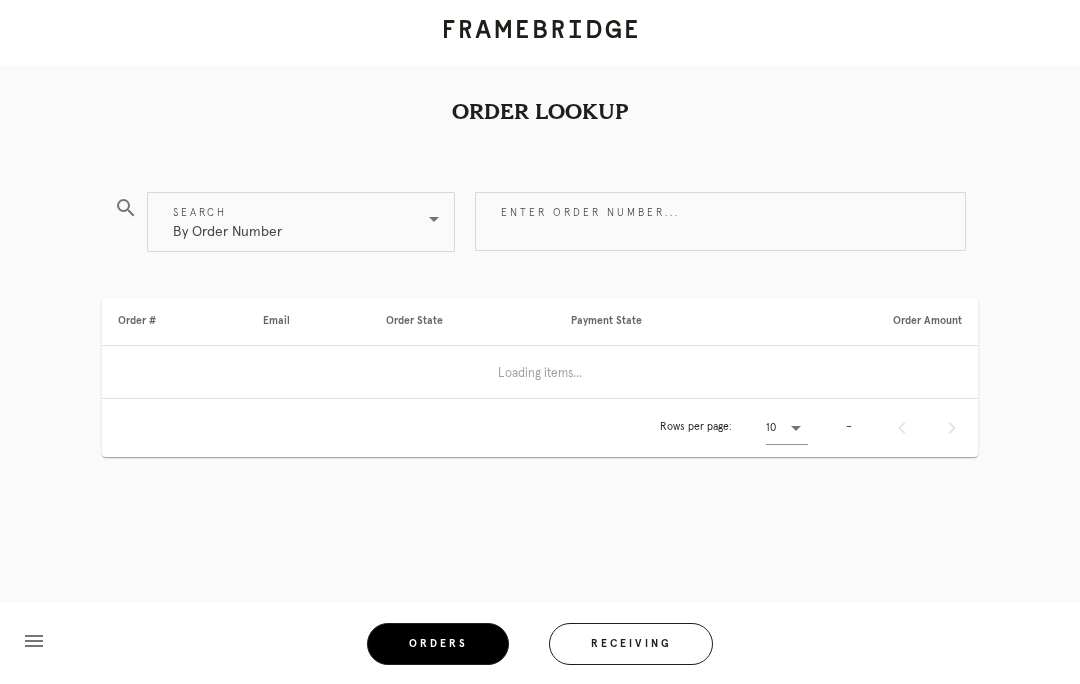 click on "Receiving" at bounding box center (631, 644) 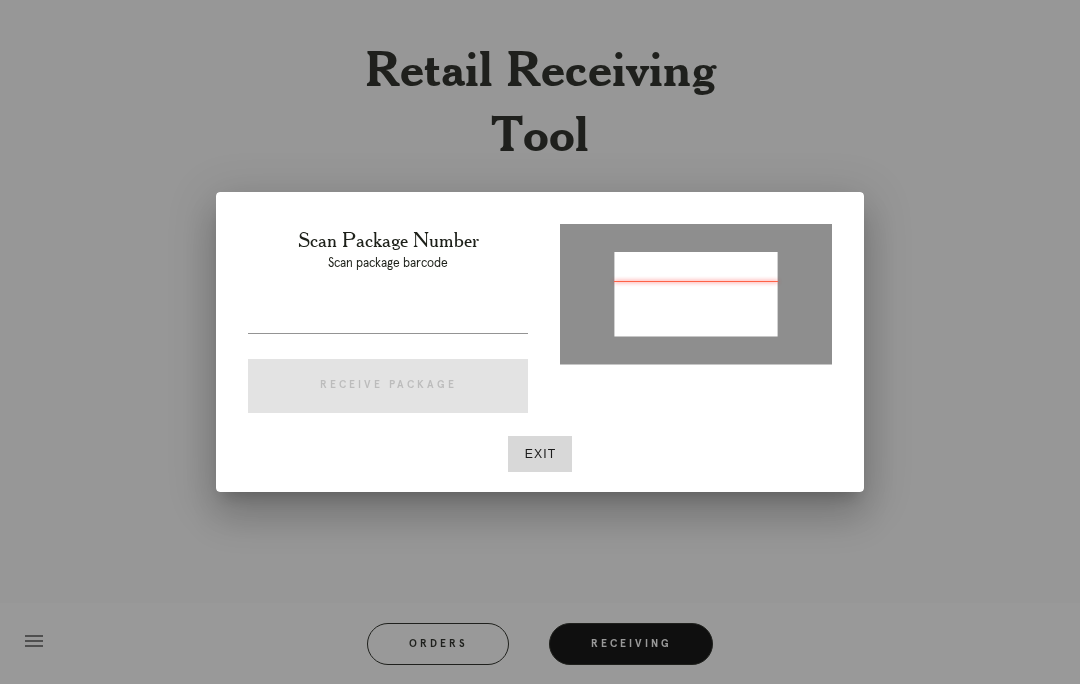 type on "P942914776442110" 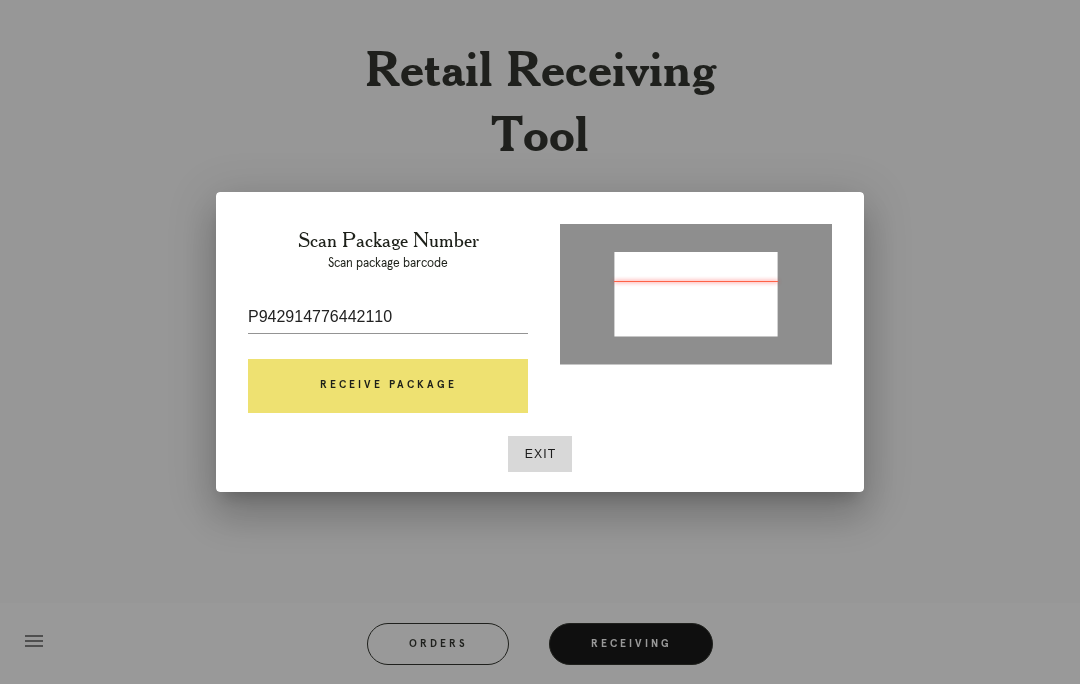 click on "Receive Package" at bounding box center [388, 386] 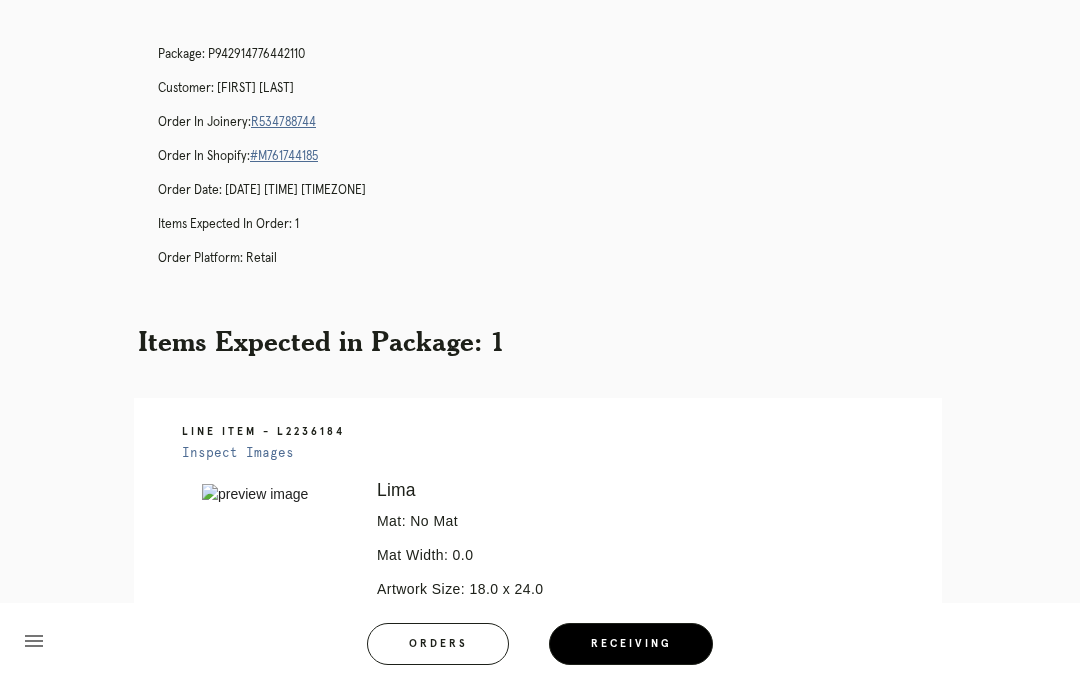 click on "R534788744" at bounding box center [283, 122] 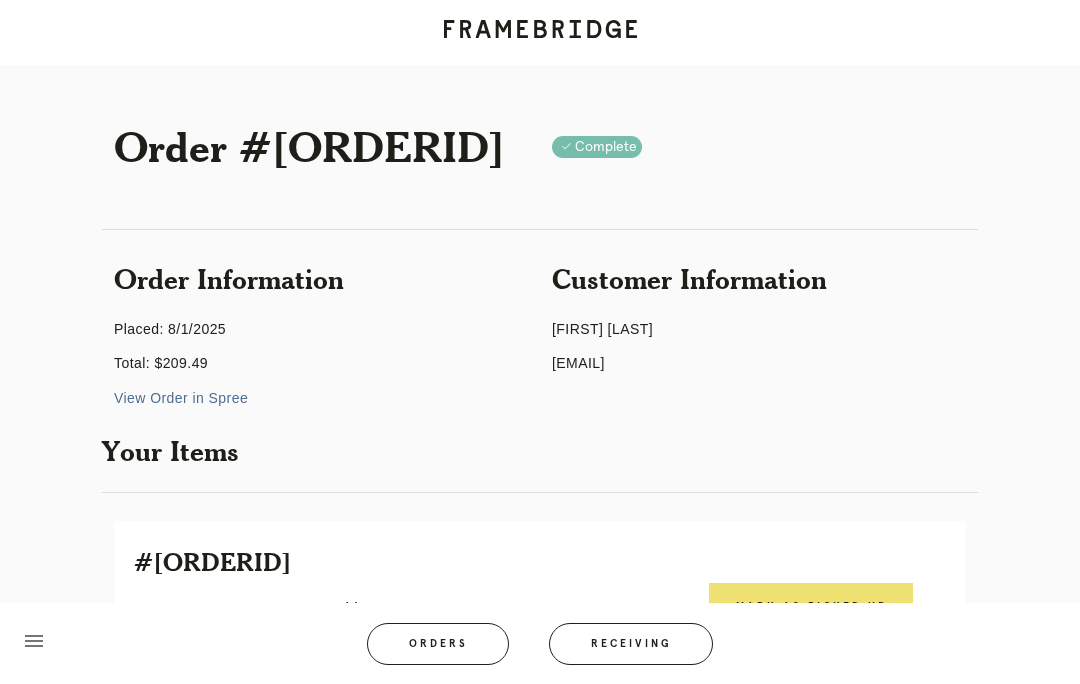 scroll, scrollTop: 22, scrollLeft: 0, axis: vertical 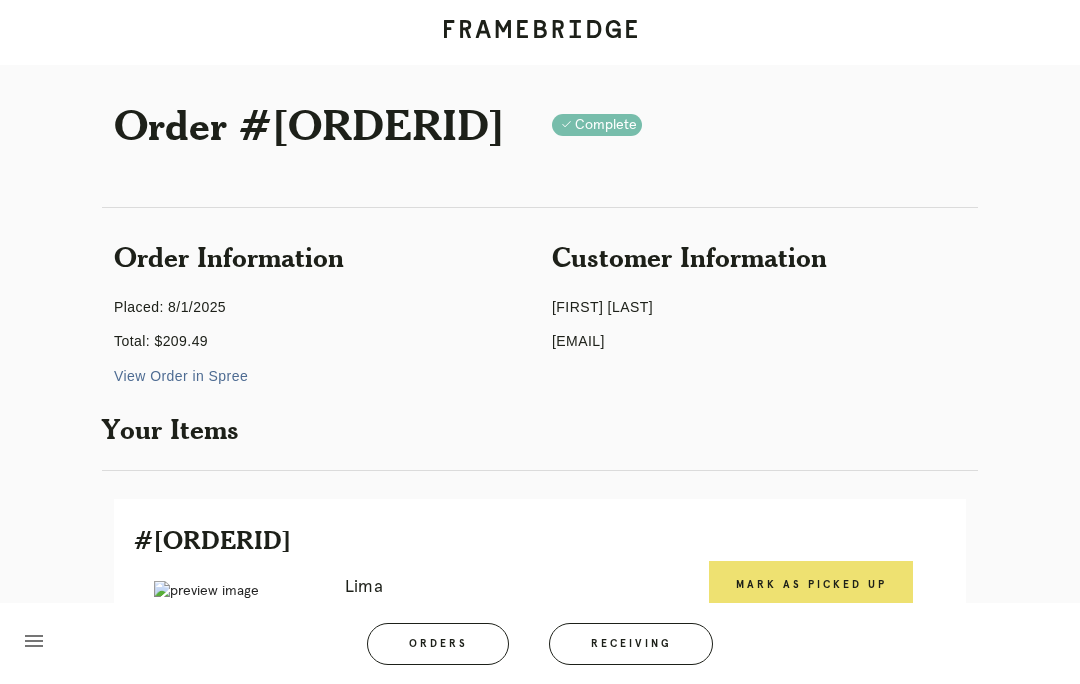 click on "Mark as Picked Up" at bounding box center (811, 585) 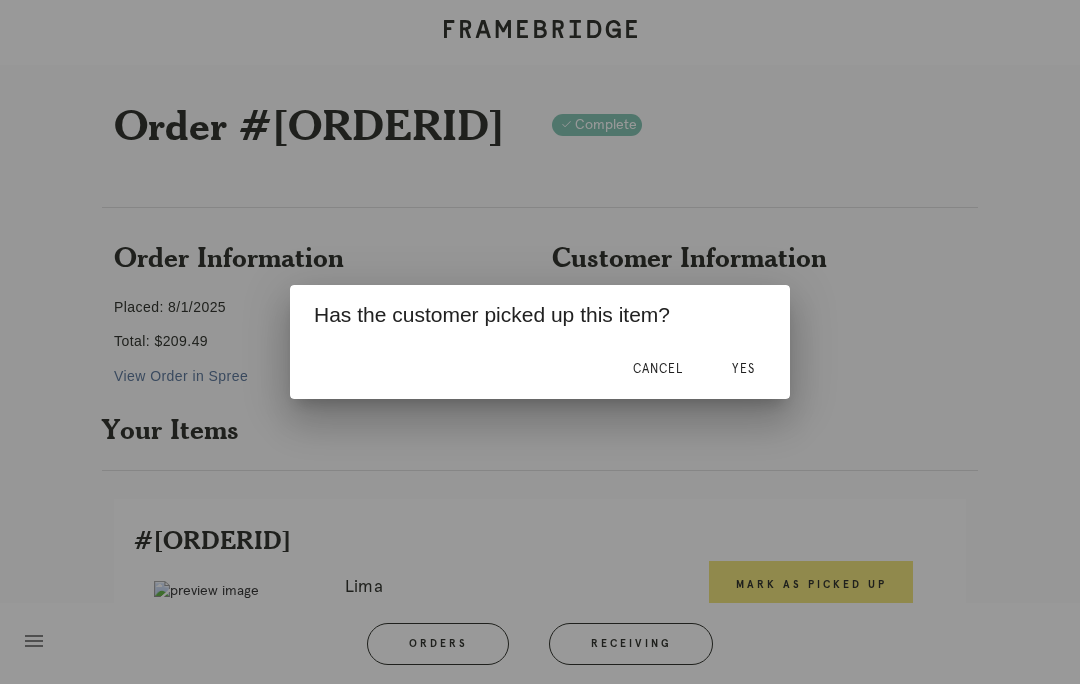 click on "Yes" at bounding box center (743, 369) 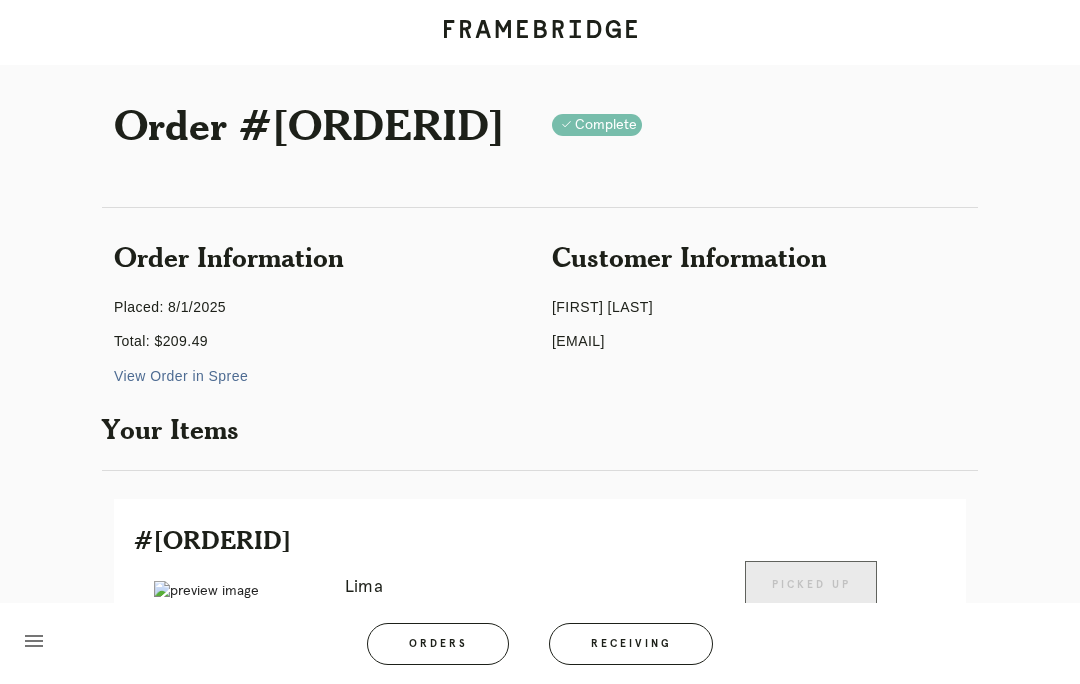 click on "menu
Orders
Receiving
Logged in as:   darby.finch@framebridge.com   River North
Logout" at bounding box center [540, 650] 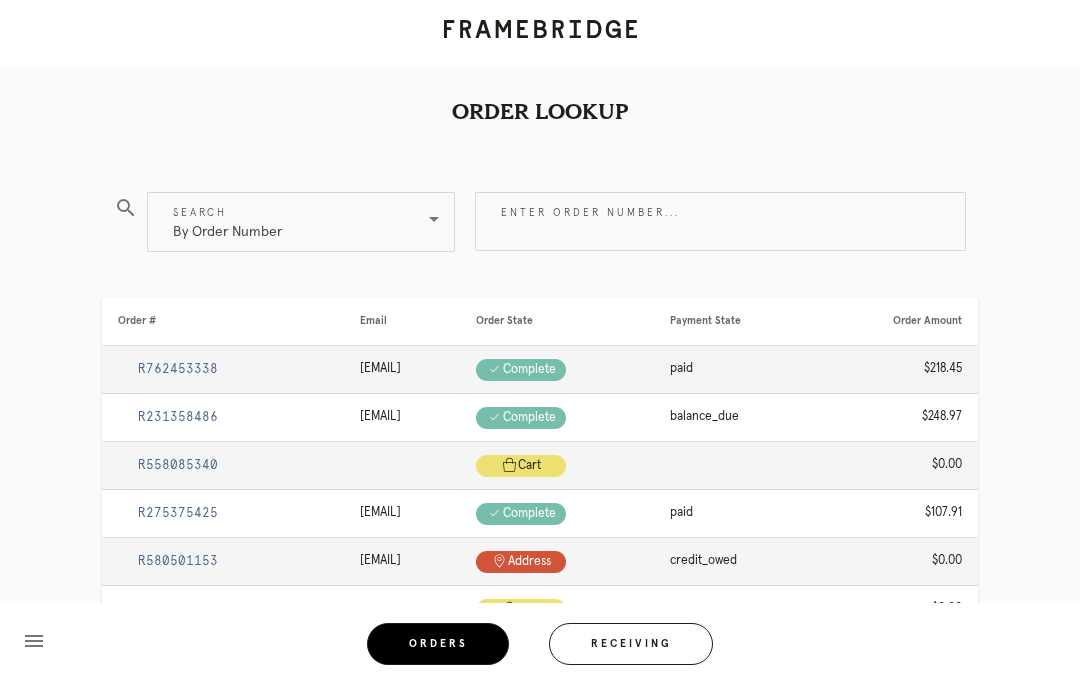 click on "By Order Number" at bounding box center [227, 222] 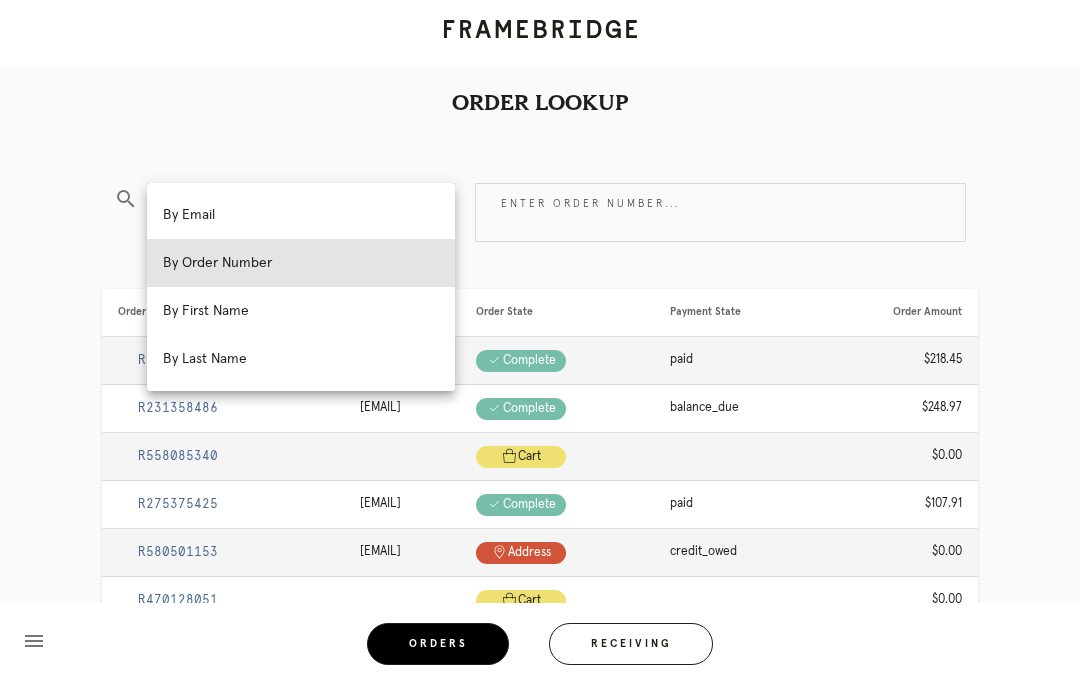 scroll, scrollTop: 0, scrollLeft: 0, axis: both 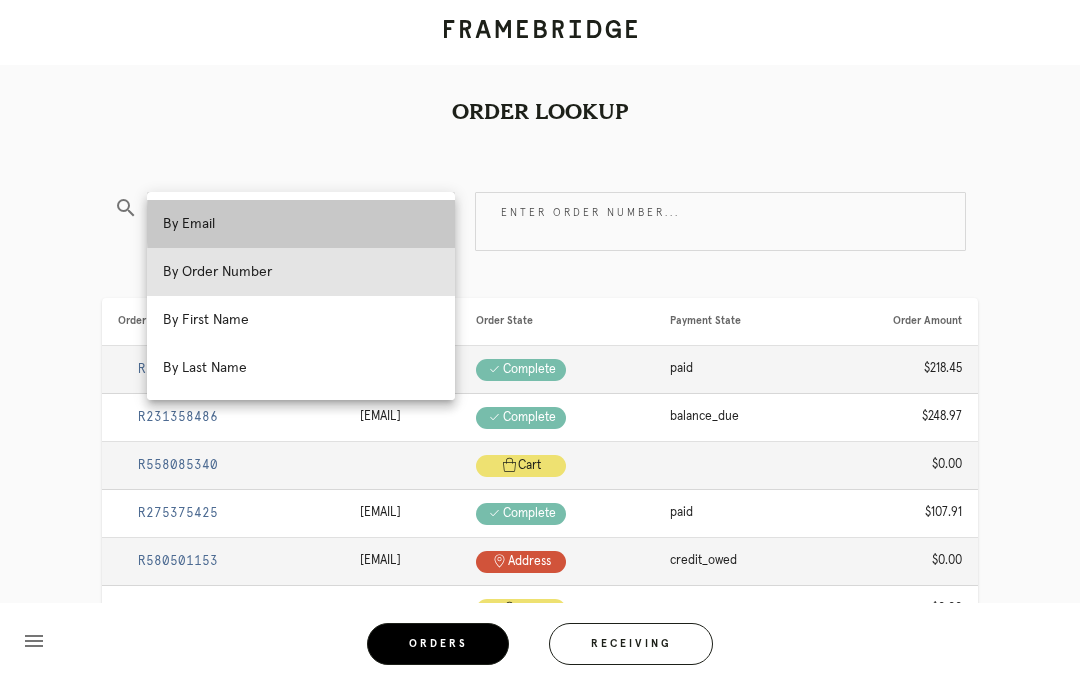 click on "By Email" at bounding box center (301, 224) 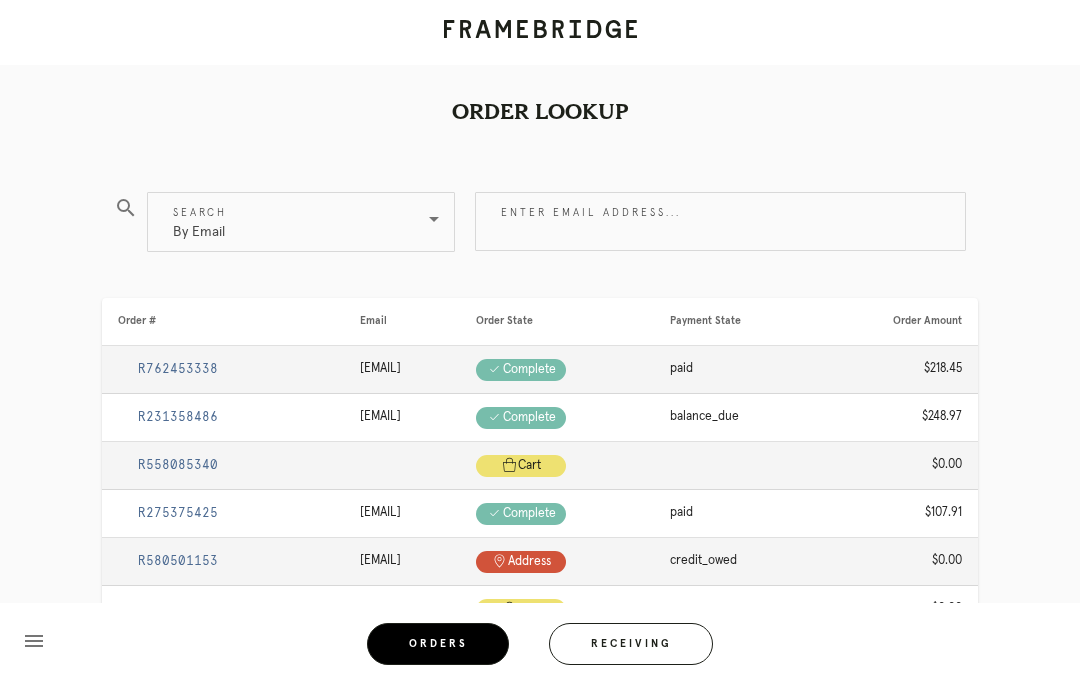 click on "Enter email address..." at bounding box center [720, 221] 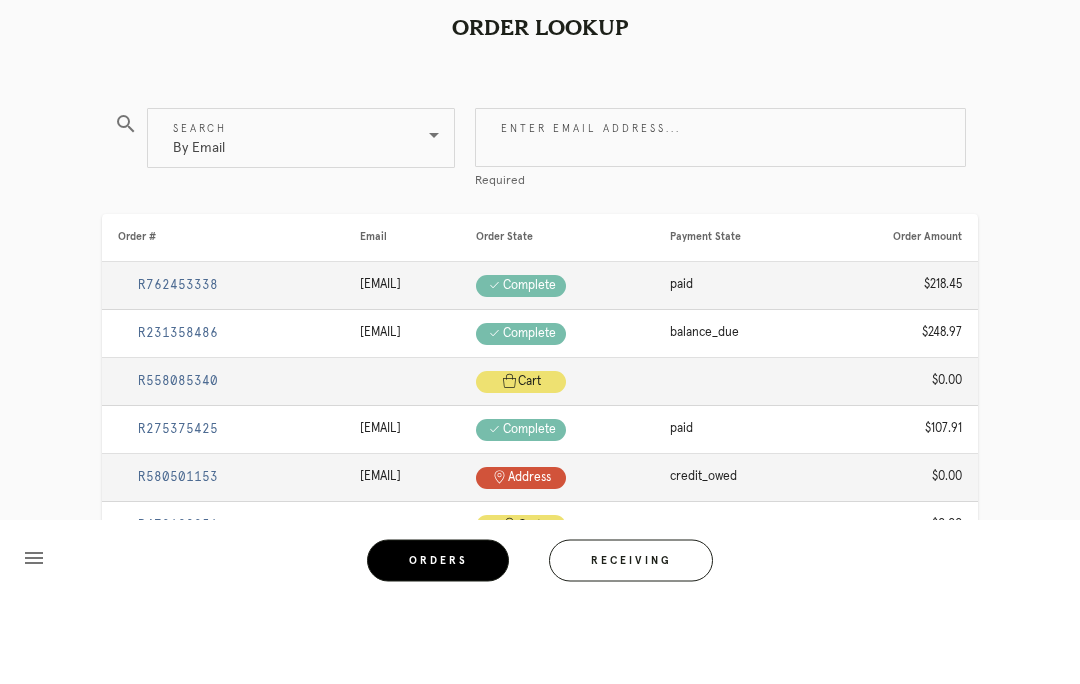 scroll, scrollTop: 83, scrollLeft: 0, axis: vertical 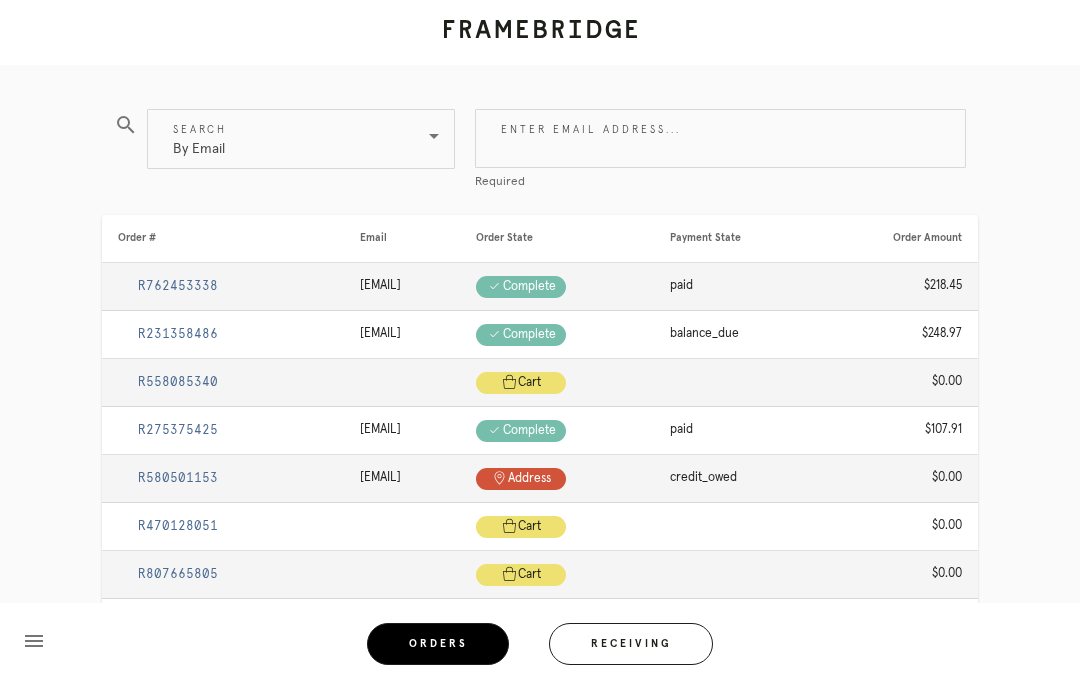 click on "By Email" at bounding box center [199, 139] 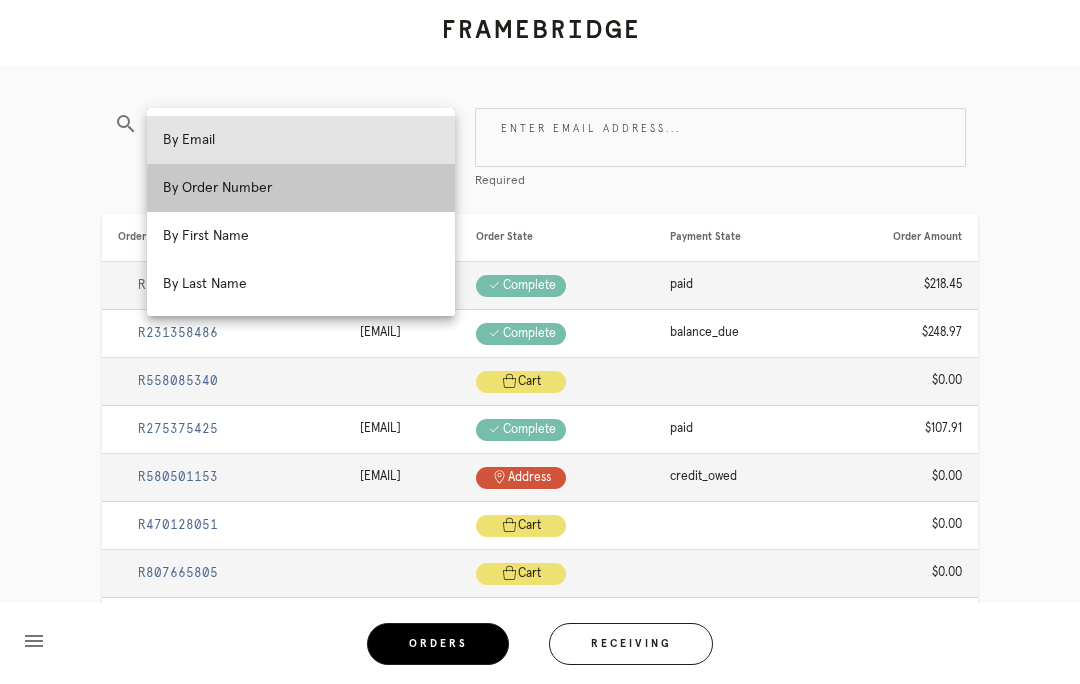 click on "By Order Number" at bounding box center [301, 188] 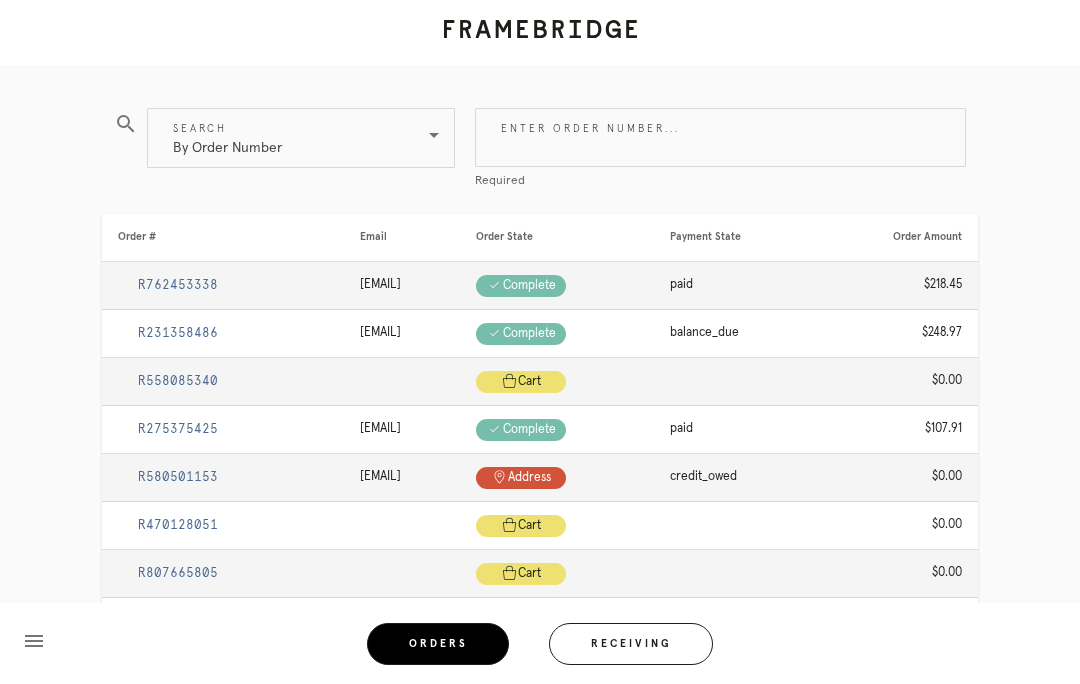 click on "Enter order number..." at bounding box center [720, 137] 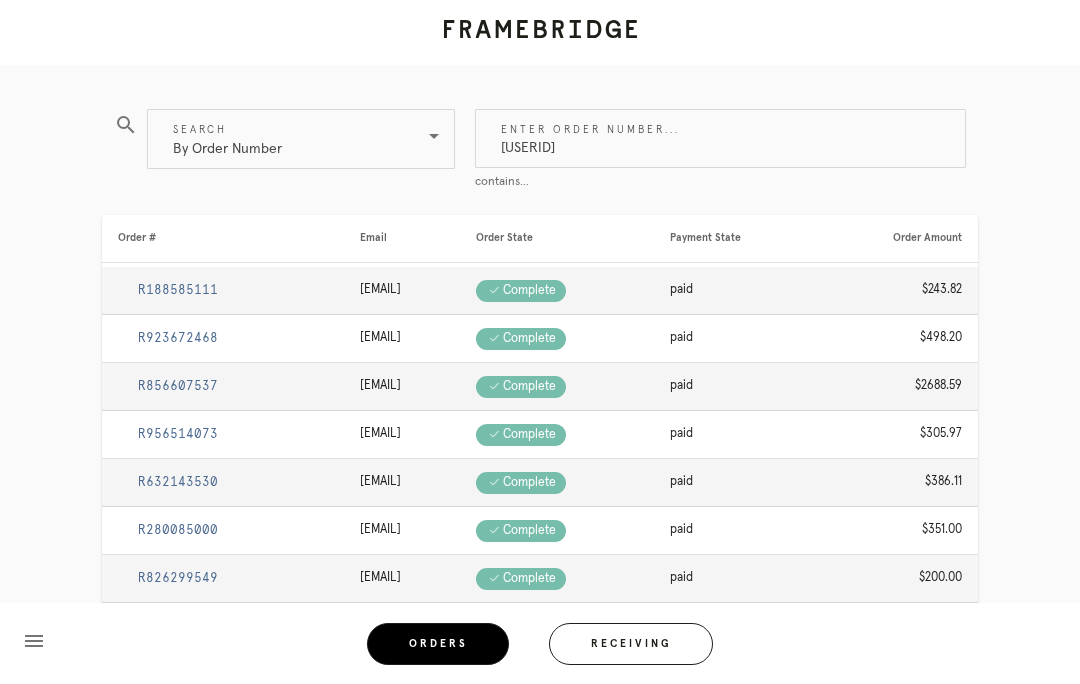 type on "m761733459" 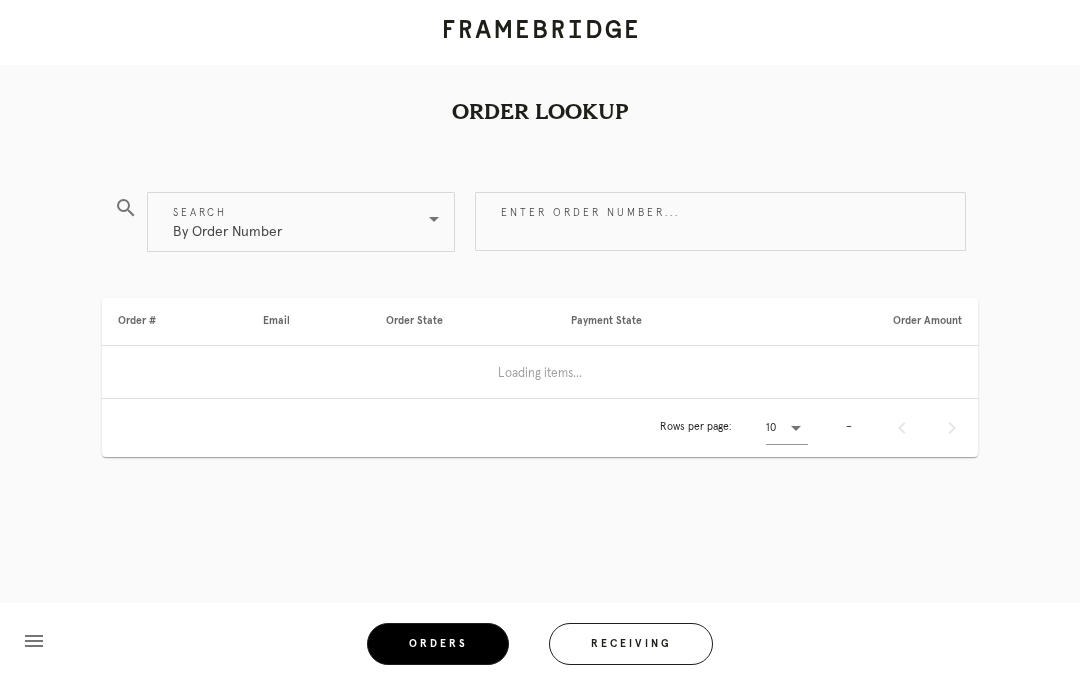 scroll, scrollTop: 84, scrollLeft: 0, axis: vertical 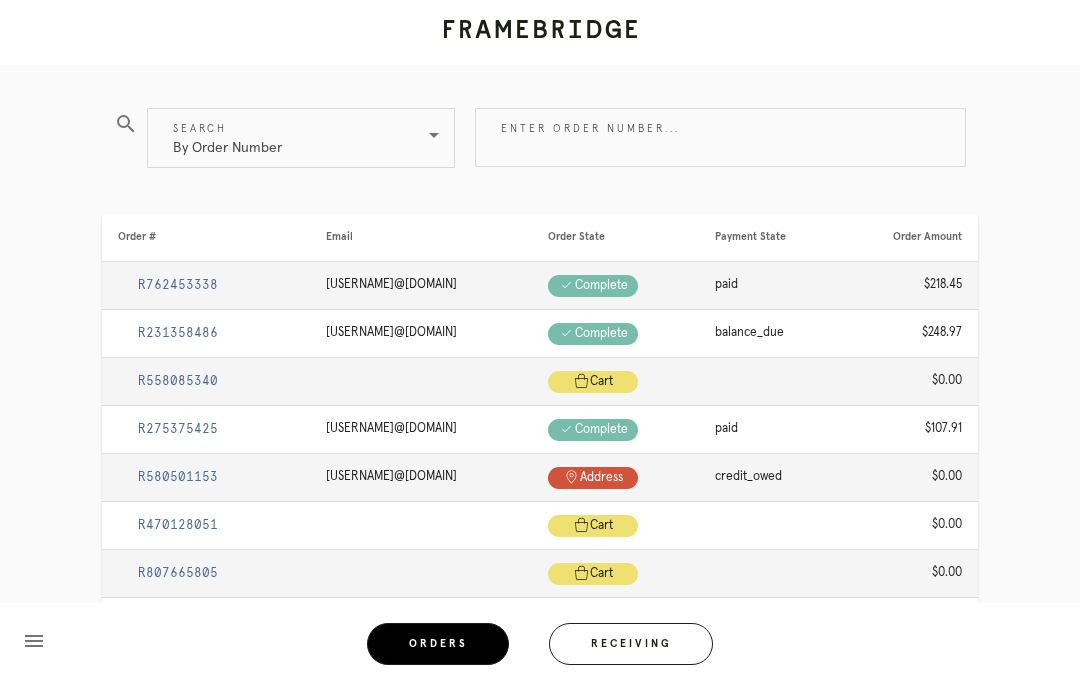 click on "Enter order number..." at bounding box center [720, 137] 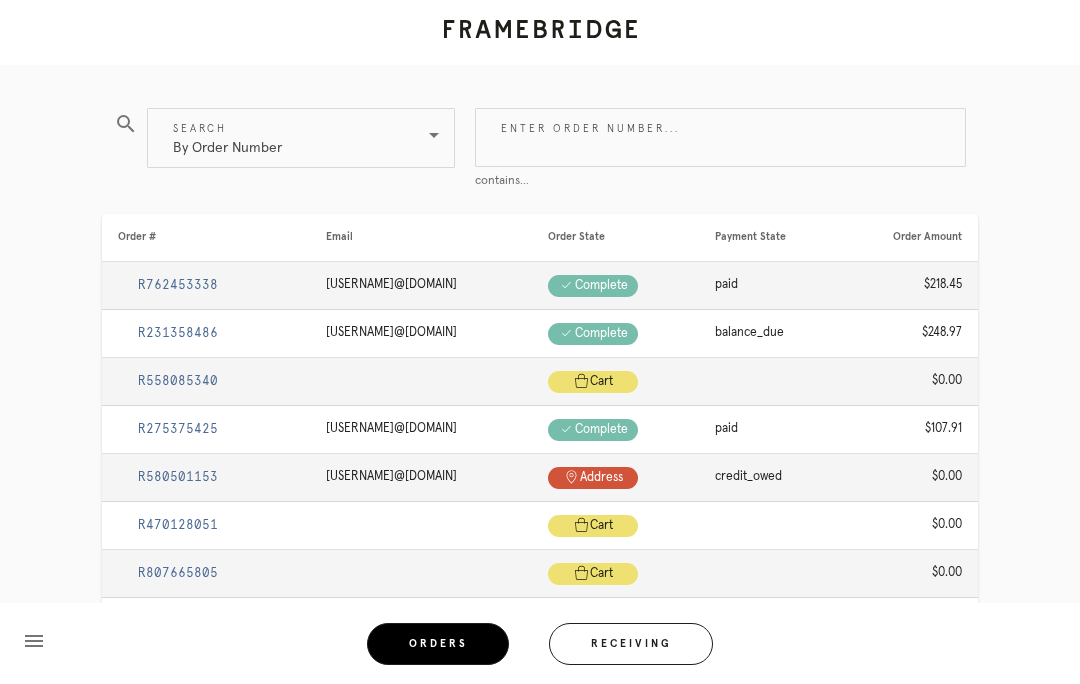 click on "Enter order number..." at bounding box center [720, 137] 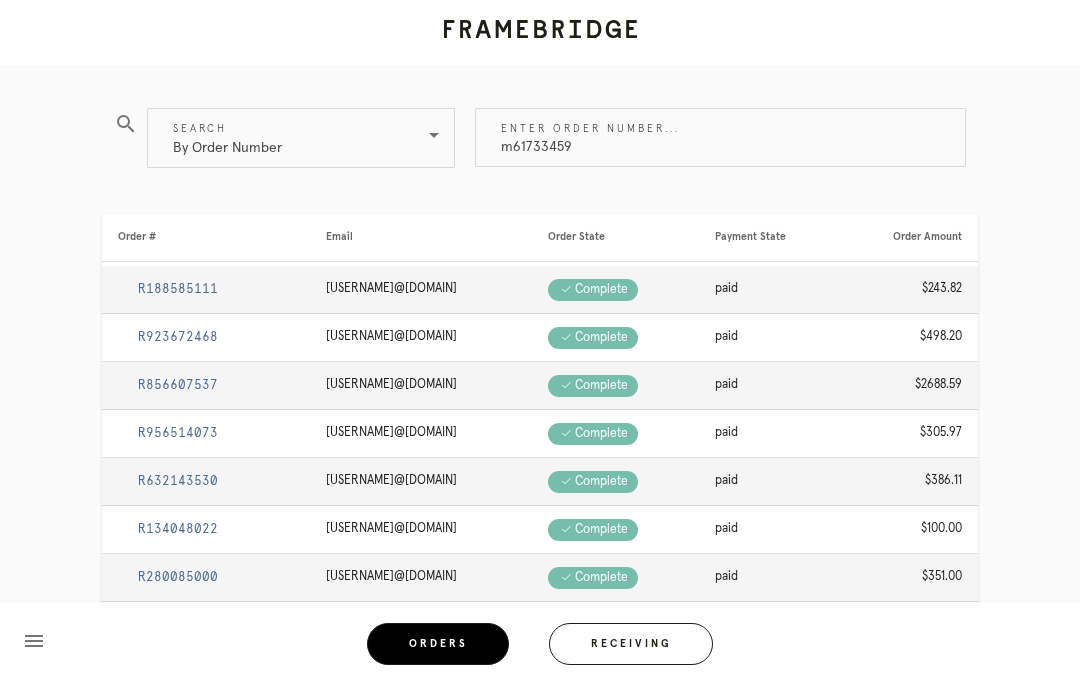 click on "m61733459" at bounding box center [720, 137] 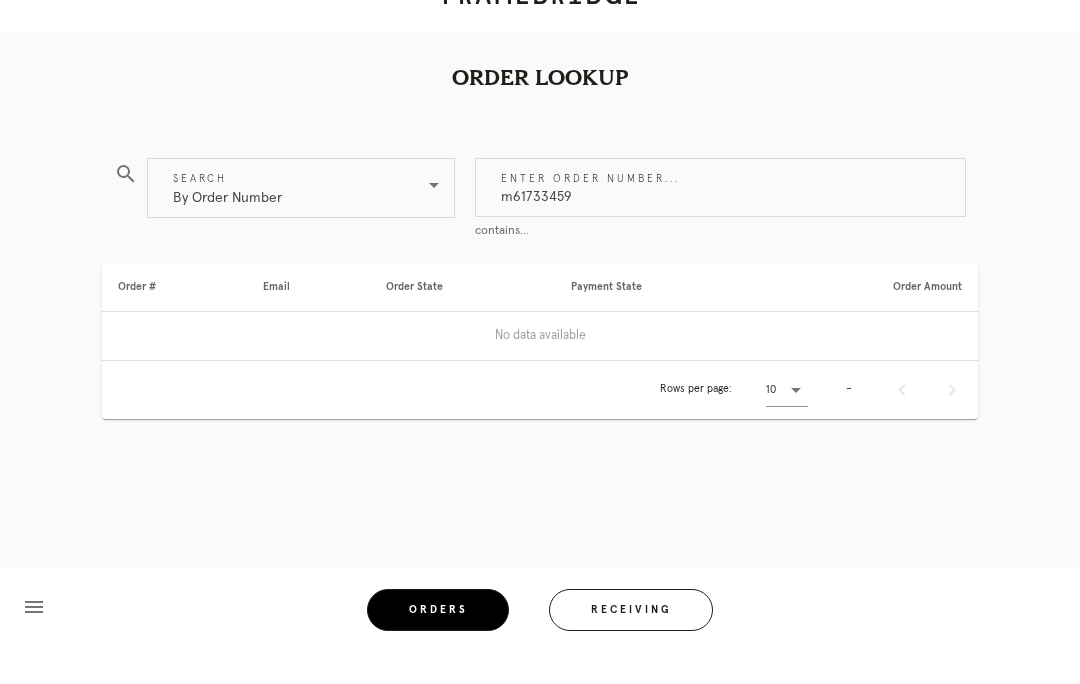 click on "m61733459" at bounding box center [720, 221] 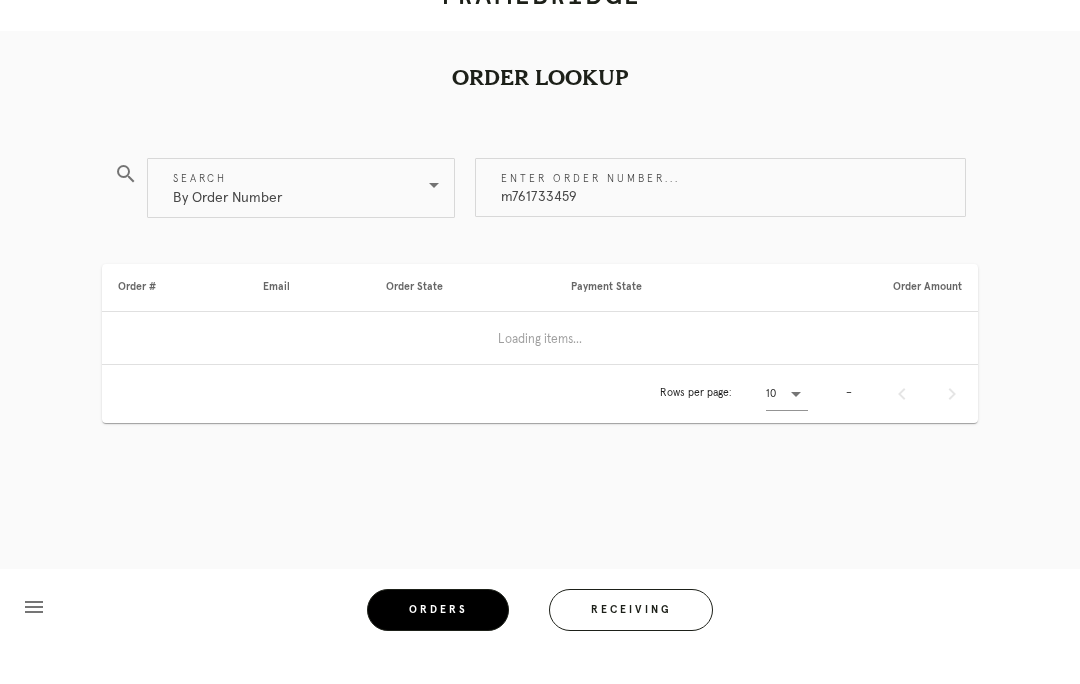 scroll, scrollTop: 87, scrollLeft: 0, axis: vertical 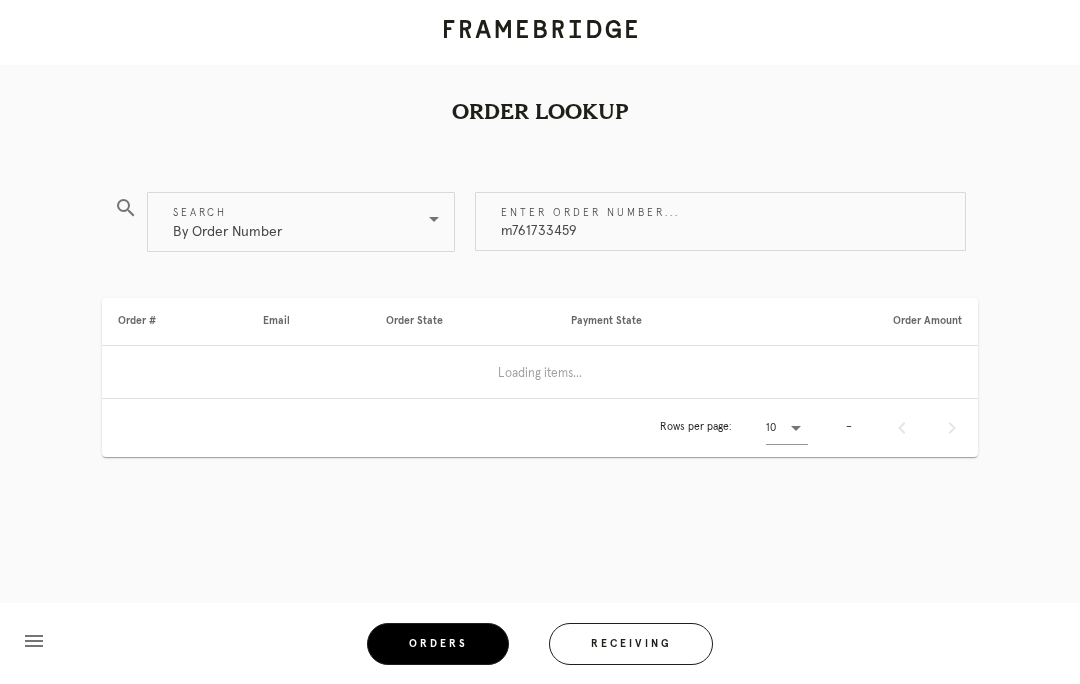 click on "m761733459" at bounding box center (720, 221) 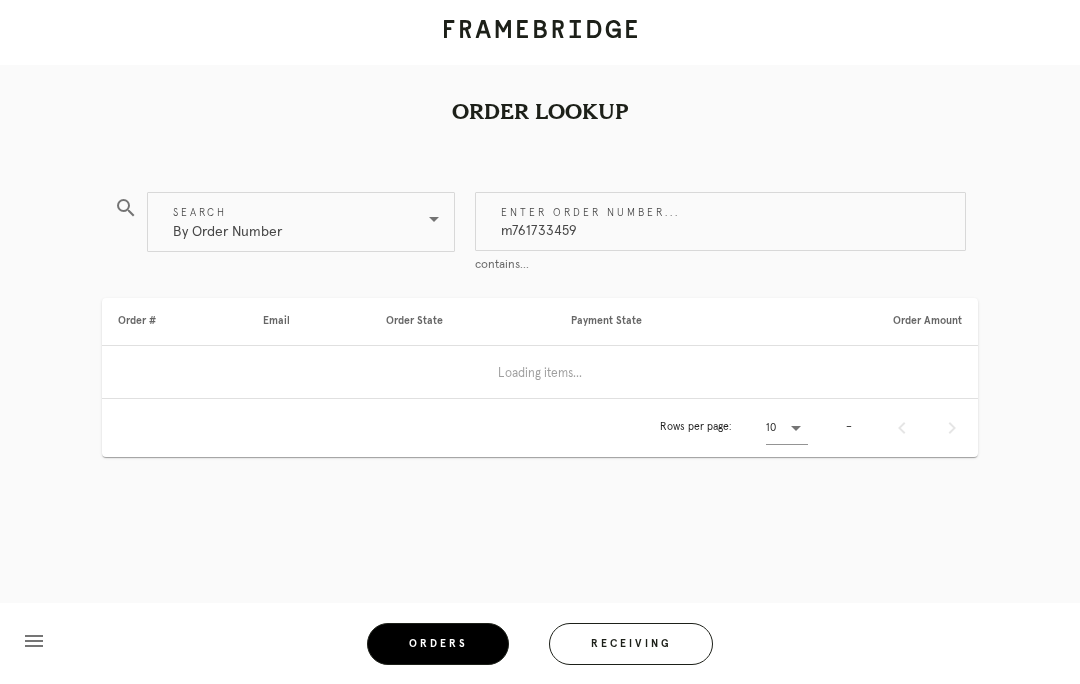 type on "m761733459" 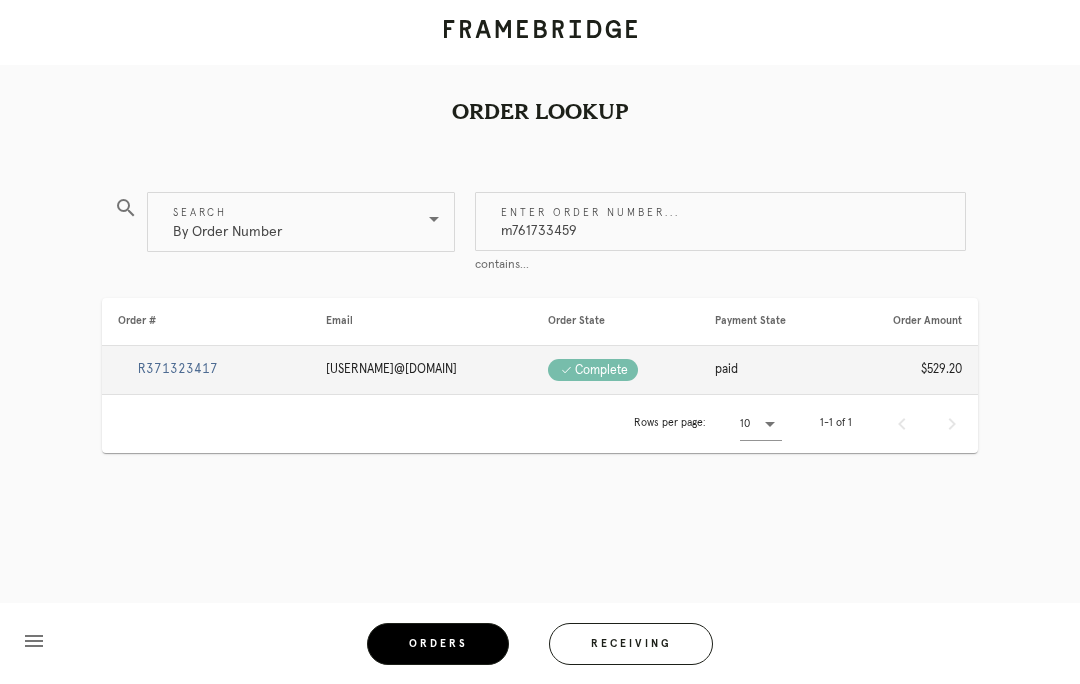 click on "R371323417" at bounding box center (206, 370) 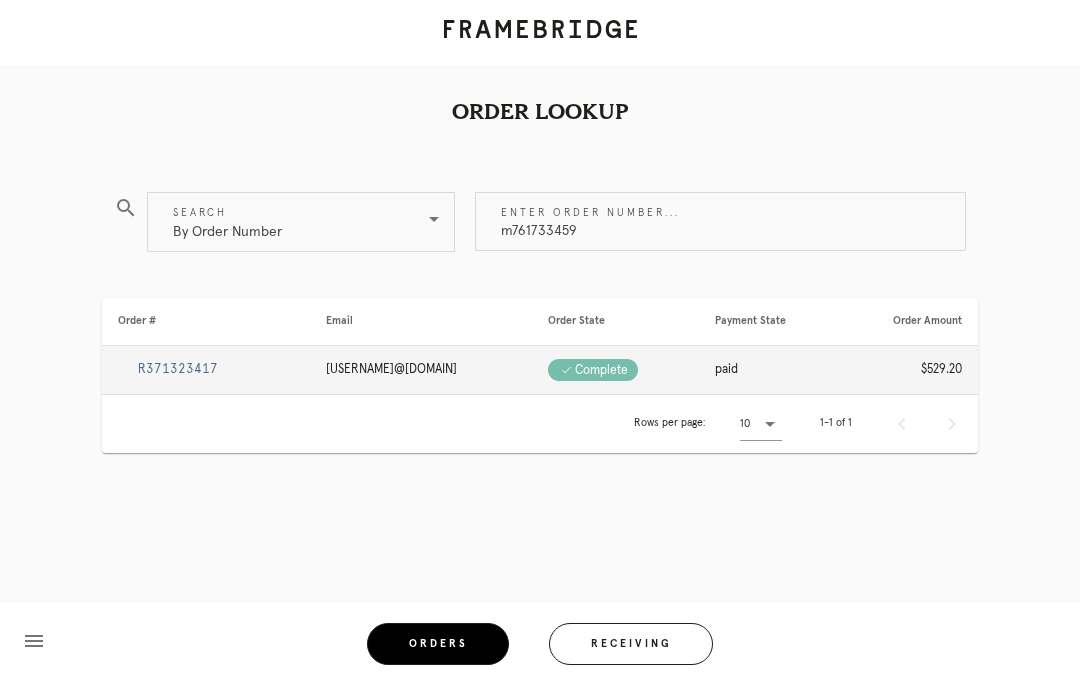 click on "R371323417" at bounding box center (206, 370) 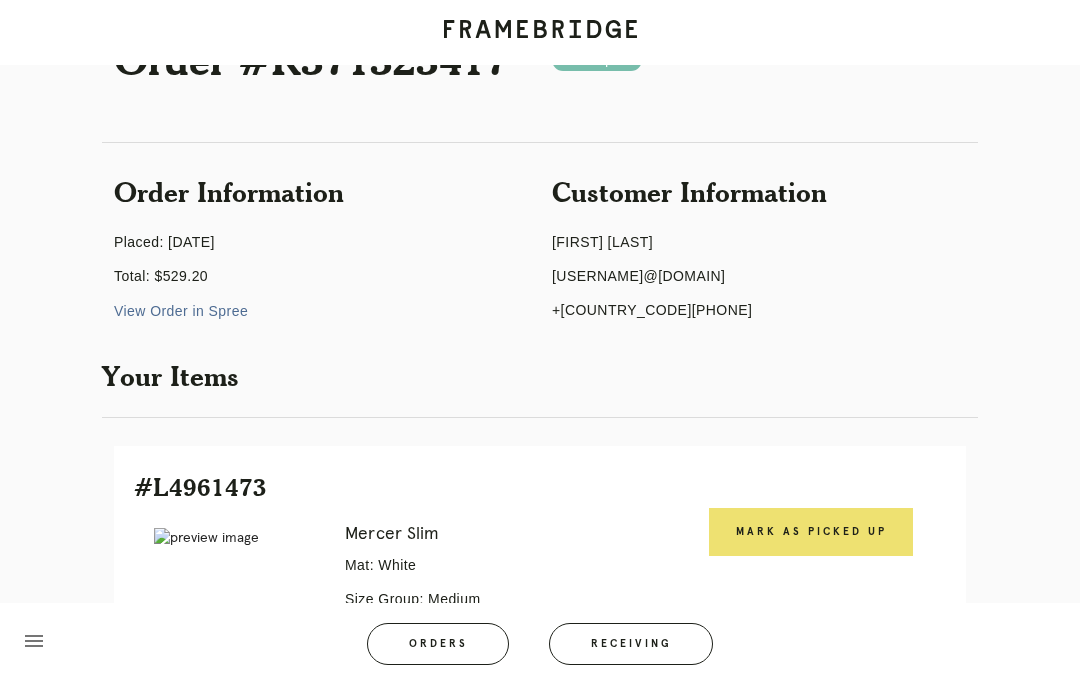 click on "Mark as Picked Up" at bounding box center [811, 532] 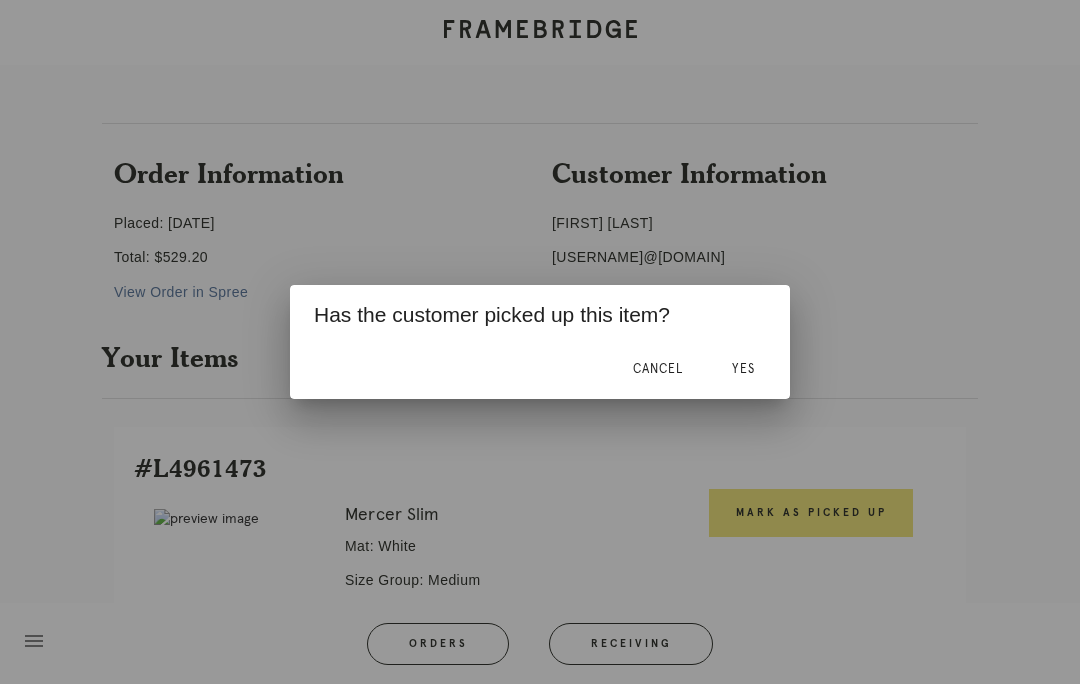 scroll, scrollTop: 104, scrollLeft: 0, axis: vertical 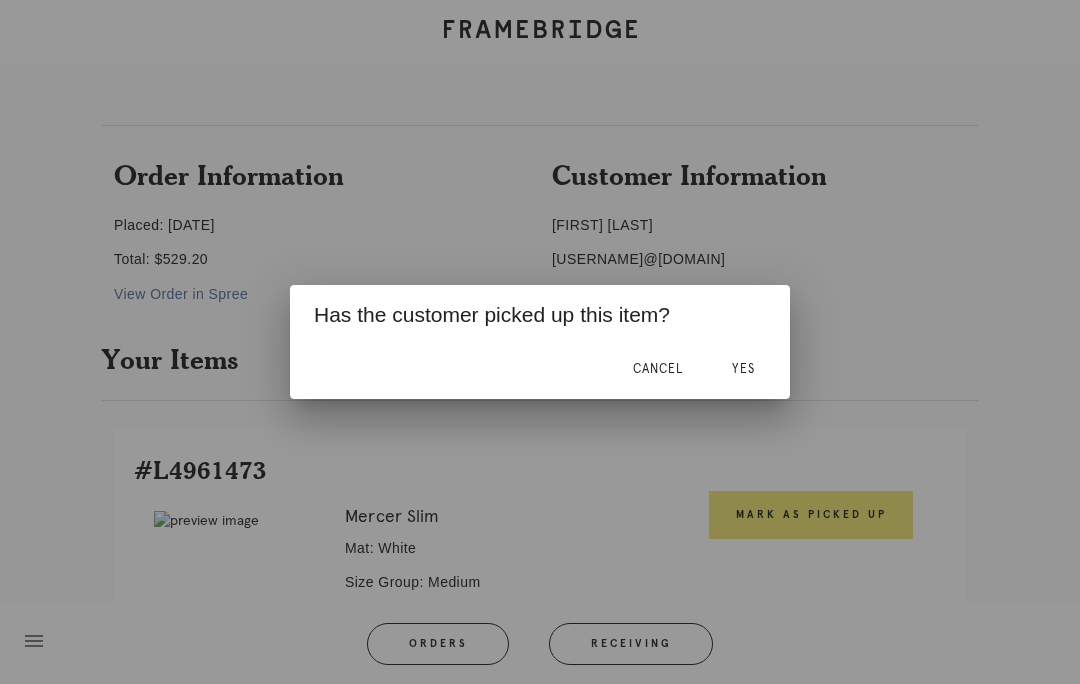 click on "Yes" at bounding box center (743, 369) 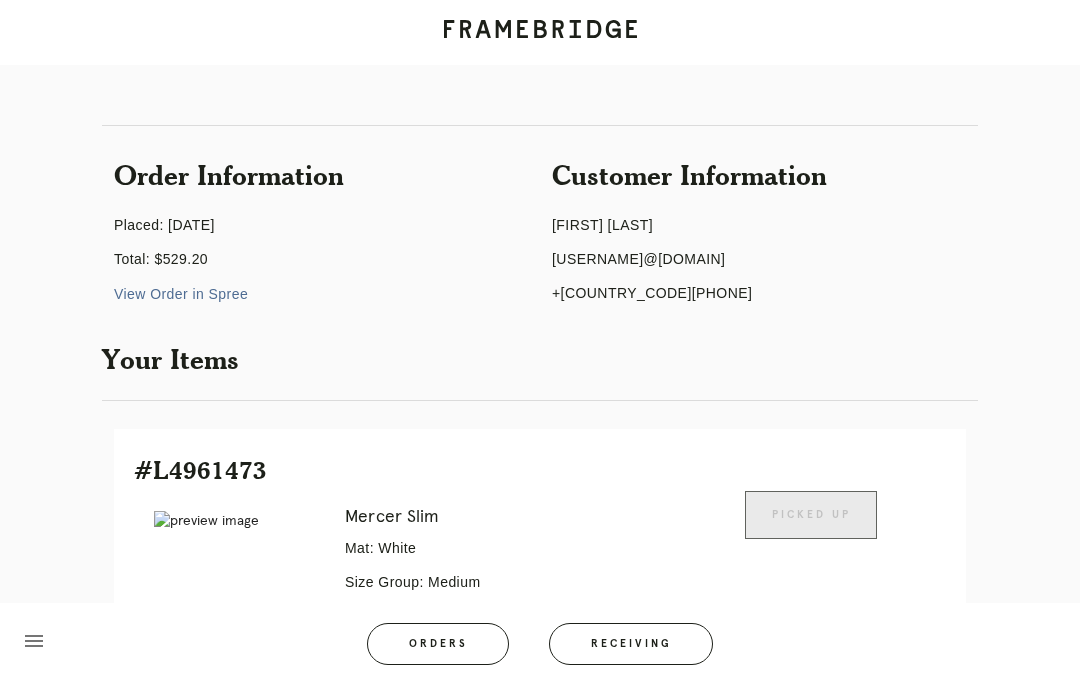 click on "Order #R[ORDER_ID]
Check
.a {
fill: #1d2019;
}
complete
Order Information
Placed: [DATE]
Total: $529.20
View Order in Spree
Customer Information
[FIRST] [LAST]
[USERNAME]@[DOMAIN]
+[COUNTRY_CODE][PHONE]
Your Items     #L4961473
Error retreiving frame spec #9738496
Mercer Slim
Mat: White
Size Group: Medium
Artwork Size:
11.0
x
11.625
Frame Size:
15.125
x
15.75
Hanging Hardware:
Status:
Ready for Pickup at River North
Final Shipment:
[P918874177717718 via ITS] State: shipped
Picked Up
Dropped off
Sneak Peek
Line Item
Create Return" at bounding box center [540, 995] 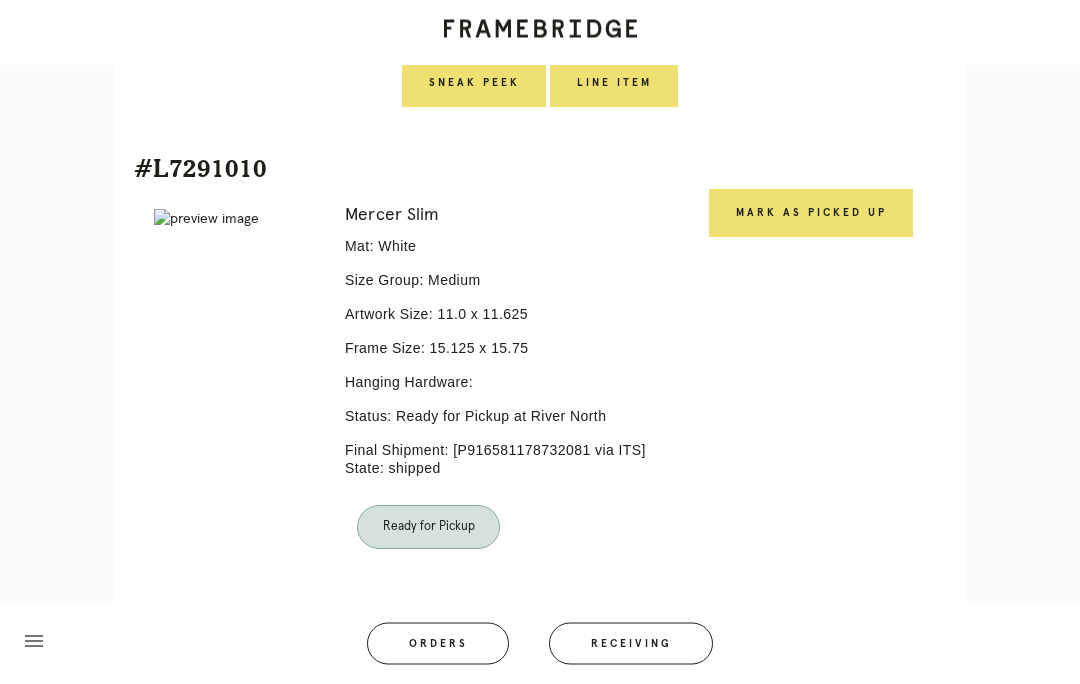scroll, scrollTop: 1480, scrollLeft: 0, axis: vertical 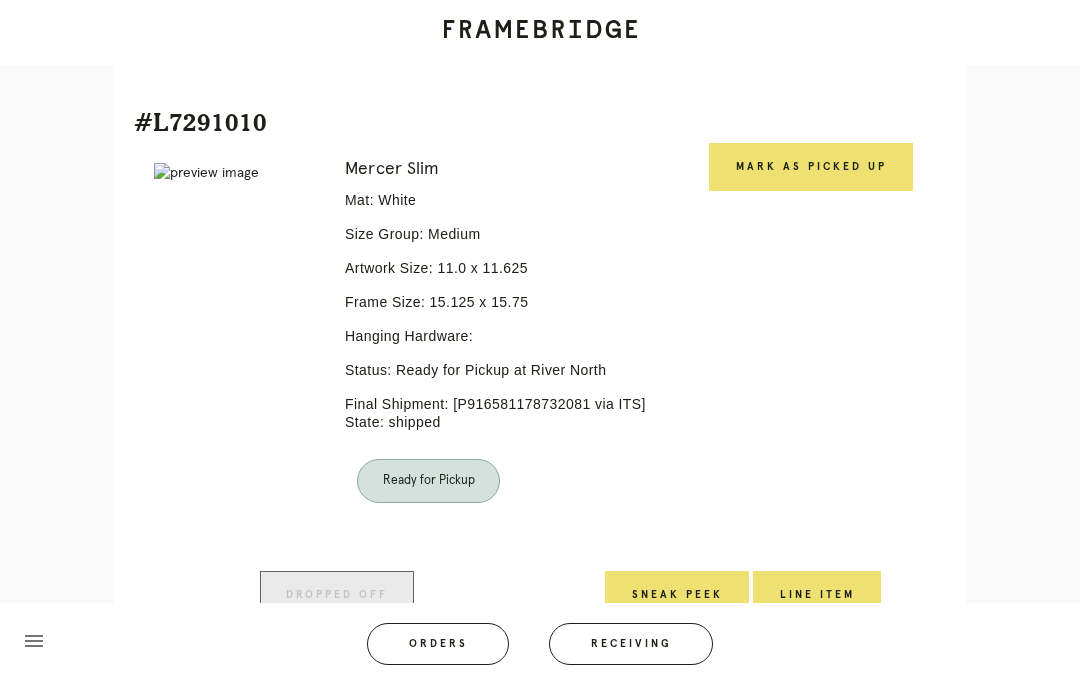 click on "Mark as Picked Up" at bounding box center (811, 167) 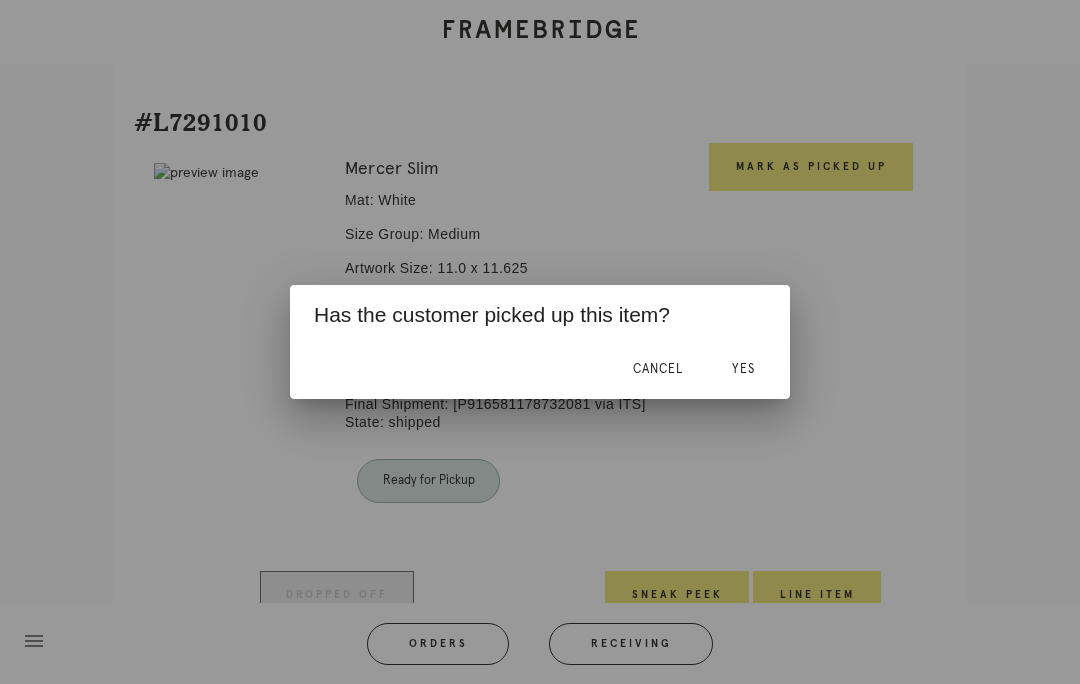 click at bounding box center [540, 342] 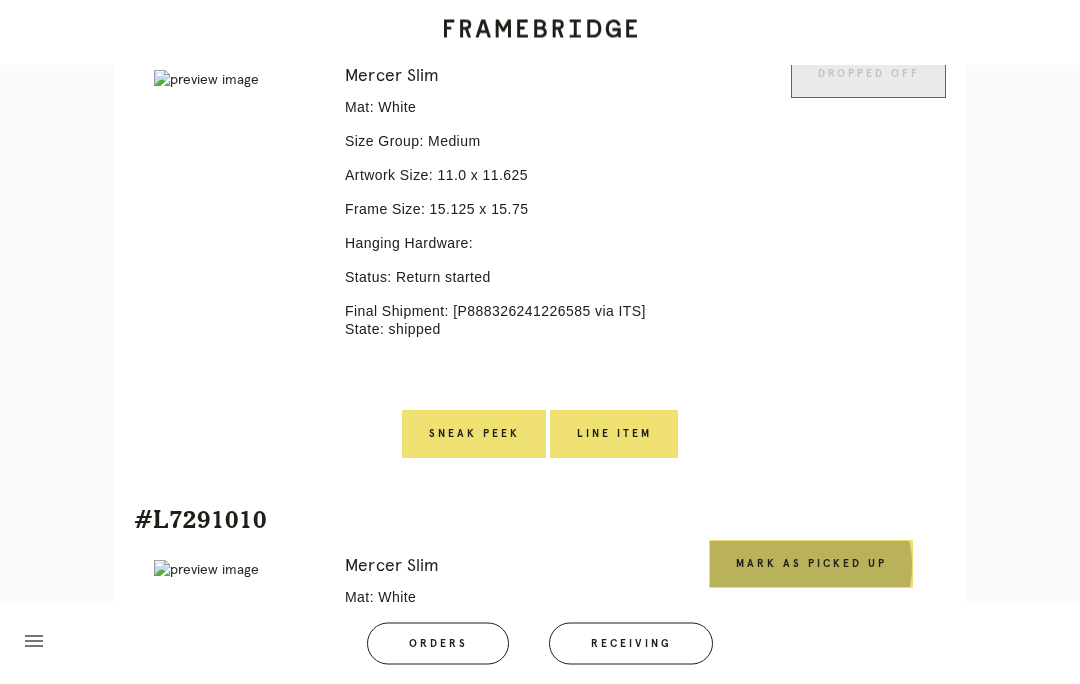 click on "Mark as Picked Up" at bounding box center [811, 565] 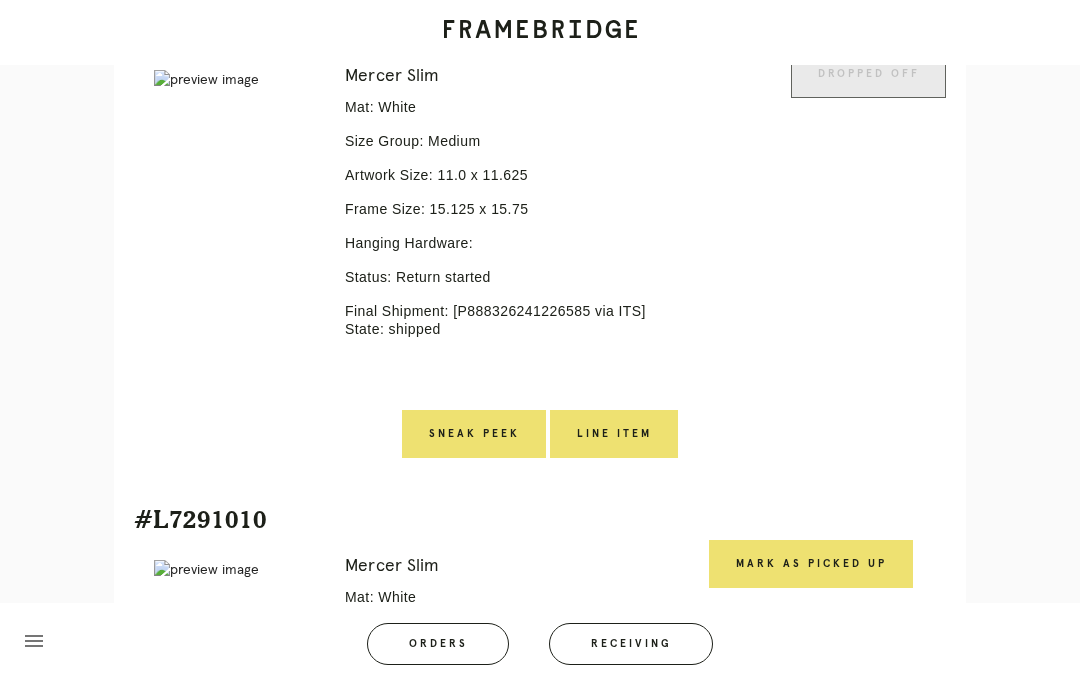 click on "Mark as Picked Up" at bounding box center (811, 564) 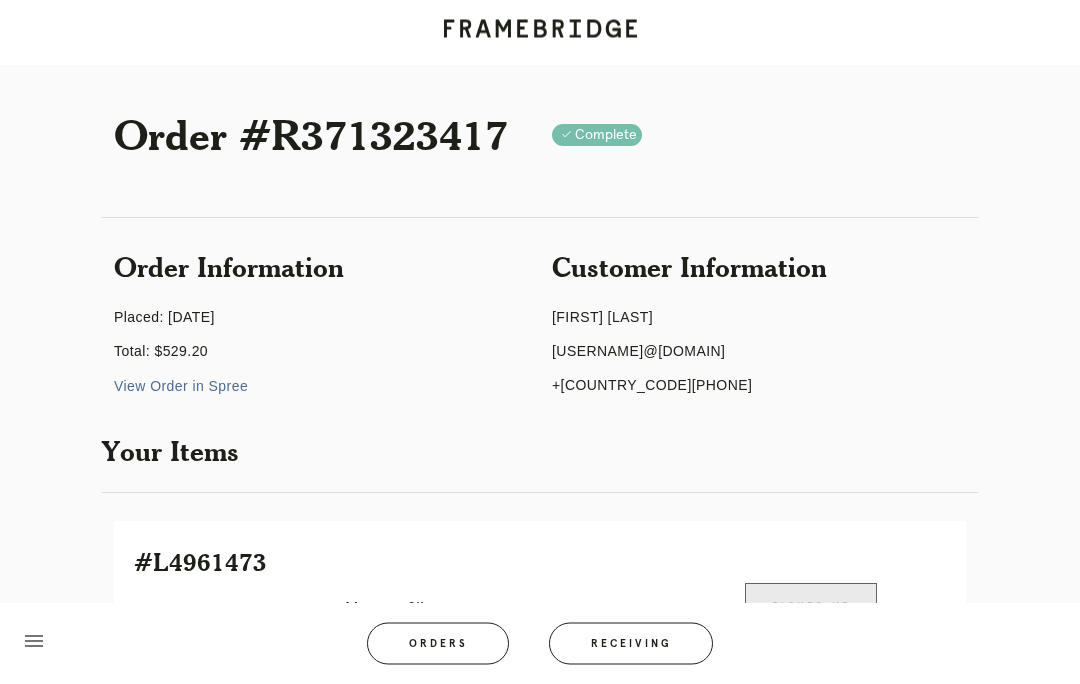 scroll, scrollTop: 0, scrollLeft: 0, axis: both 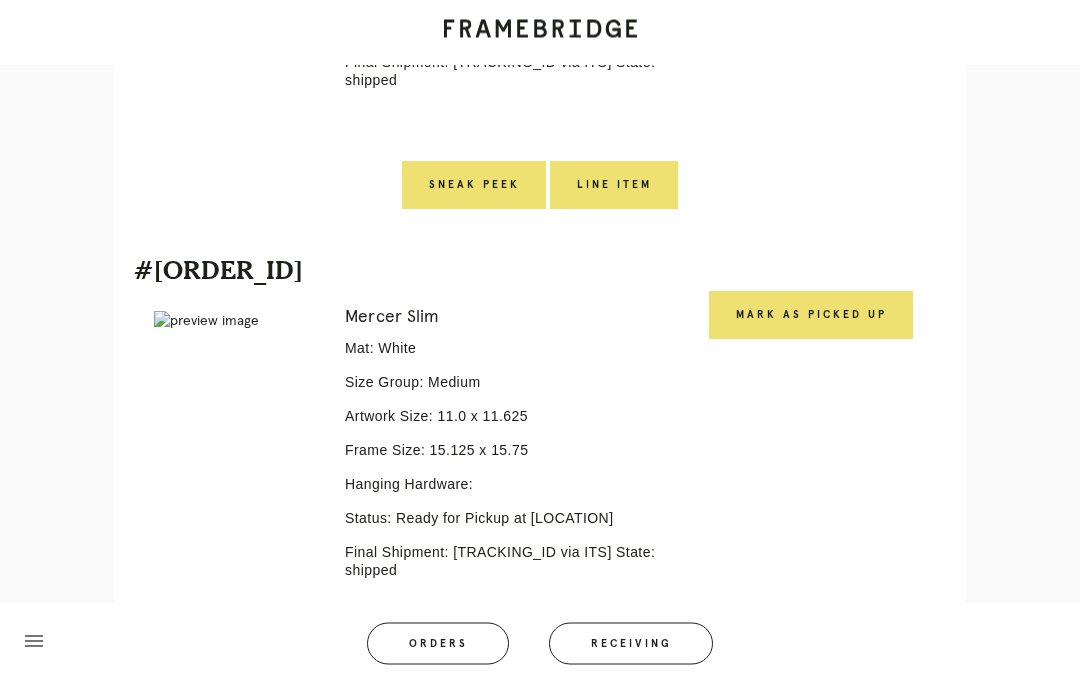 click on "Mark as Picked Up" at bounding box center (811, 316) 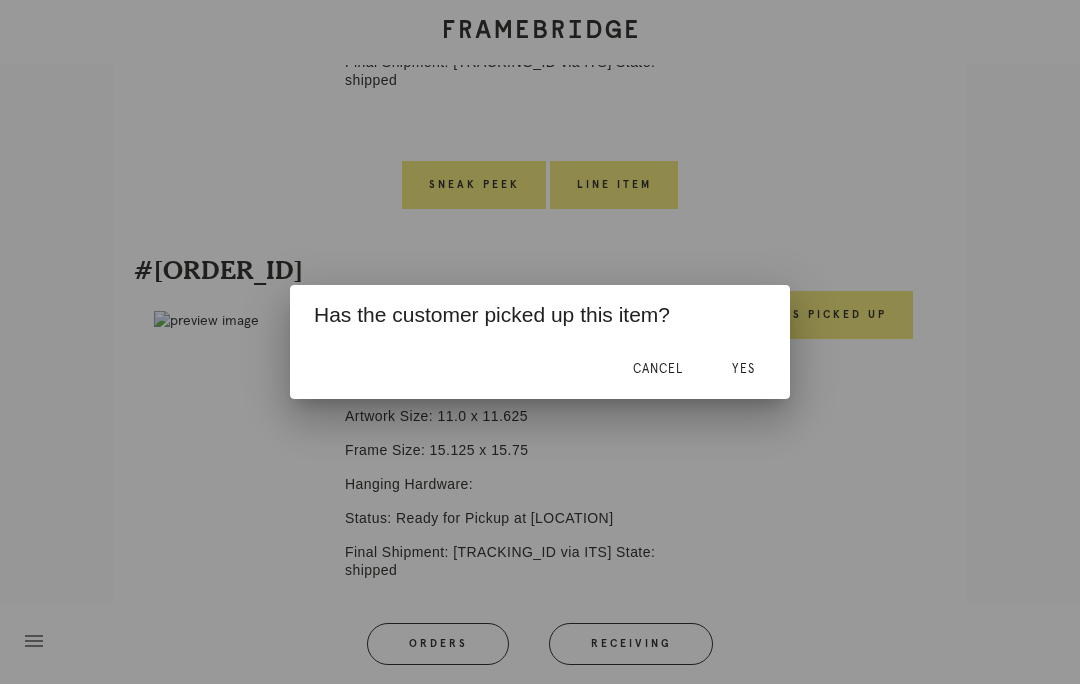 click on "Yes" at bounding box center [743, 369] 